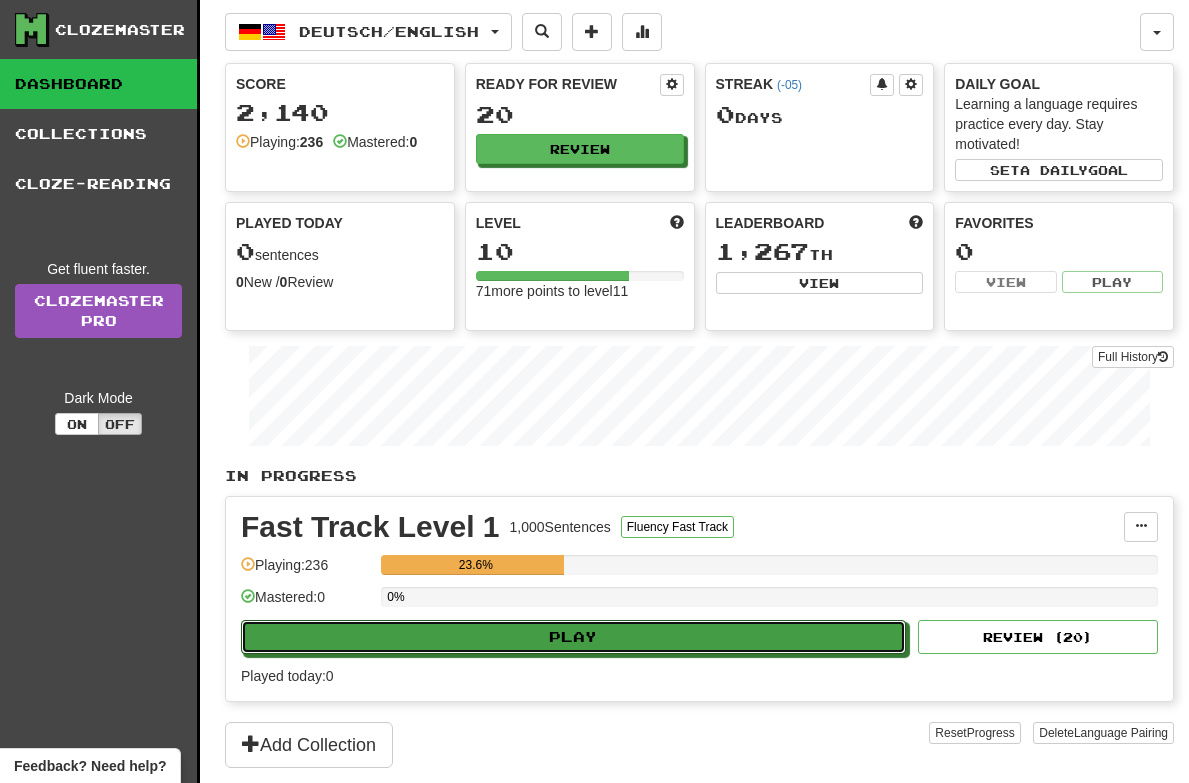 scroll, scrollTop: 0, scrollLeft: 0, axis: both 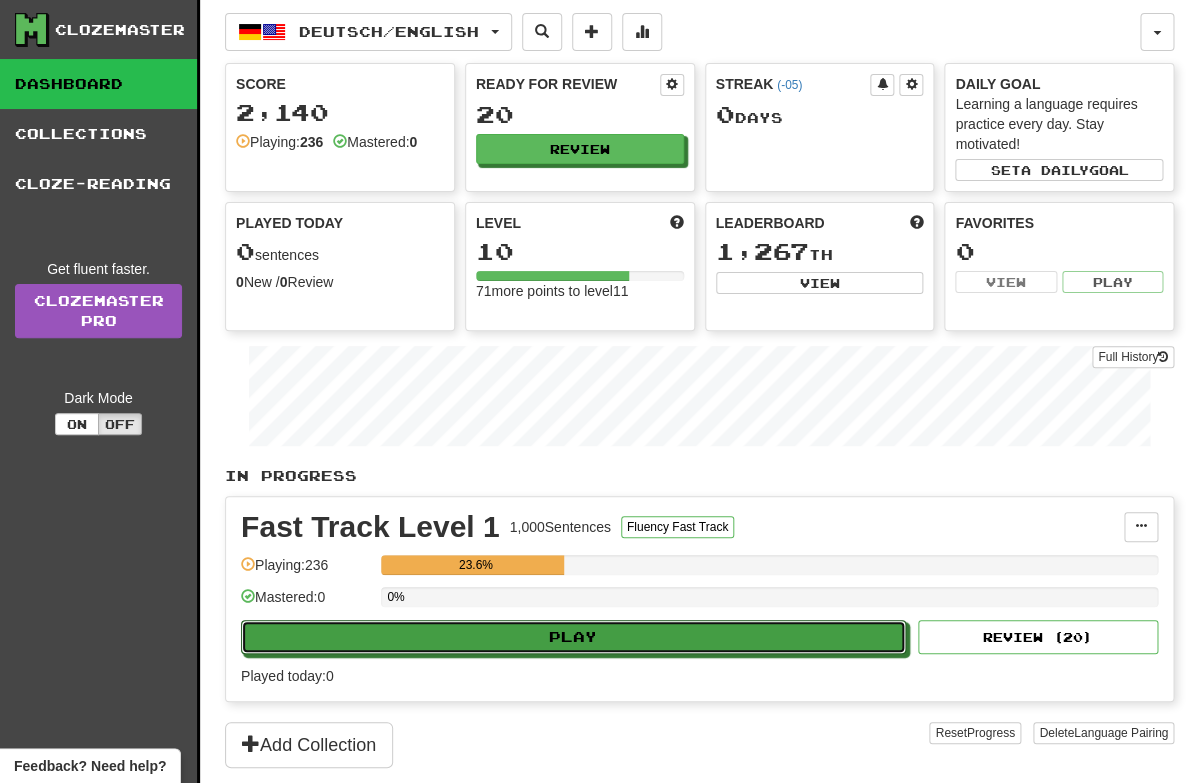 click on "Play" at bounding box center [573, 637] 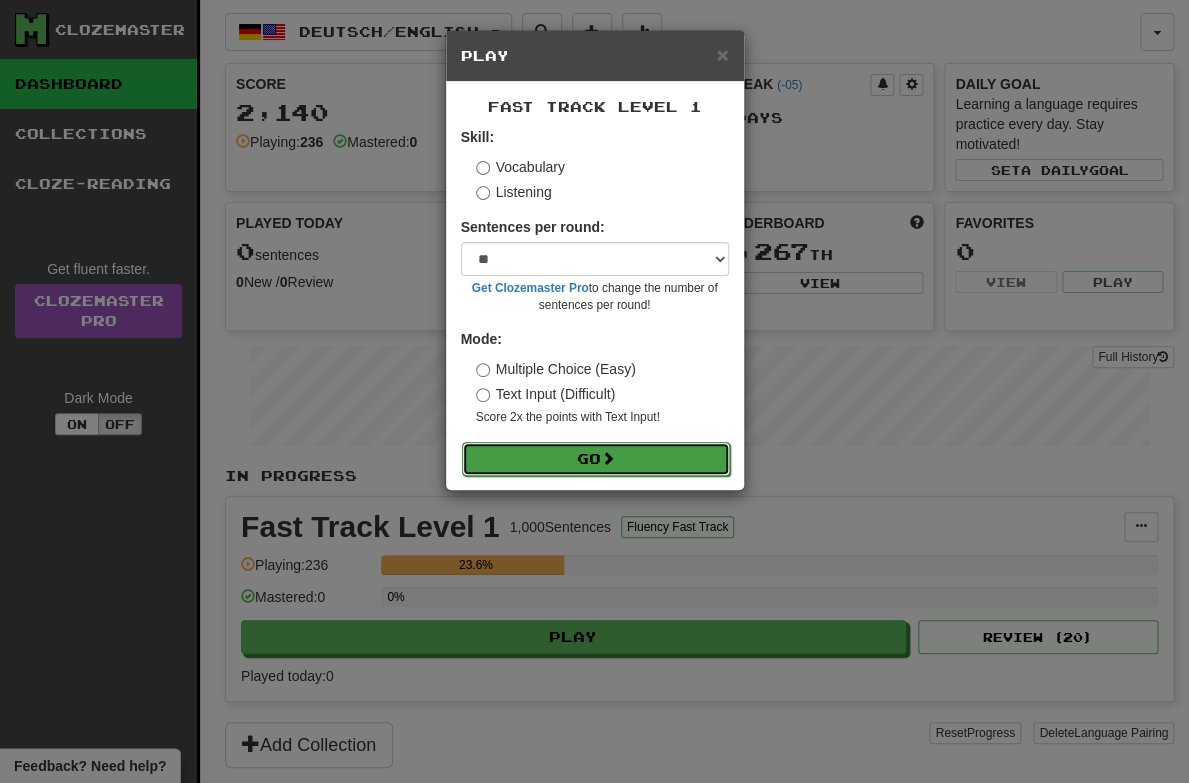 click on "Go" at bounding box center [596, 459] 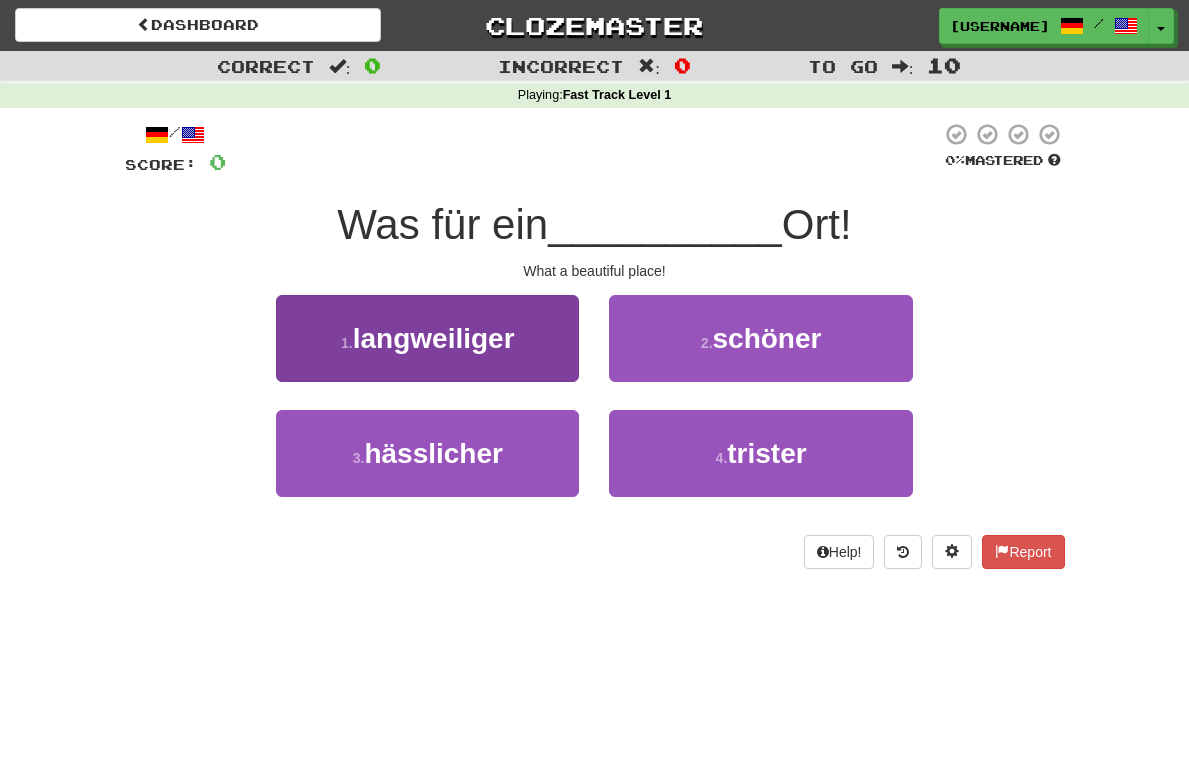 scroll, scrollTop: 0, scrollLeft: 0, axis: both 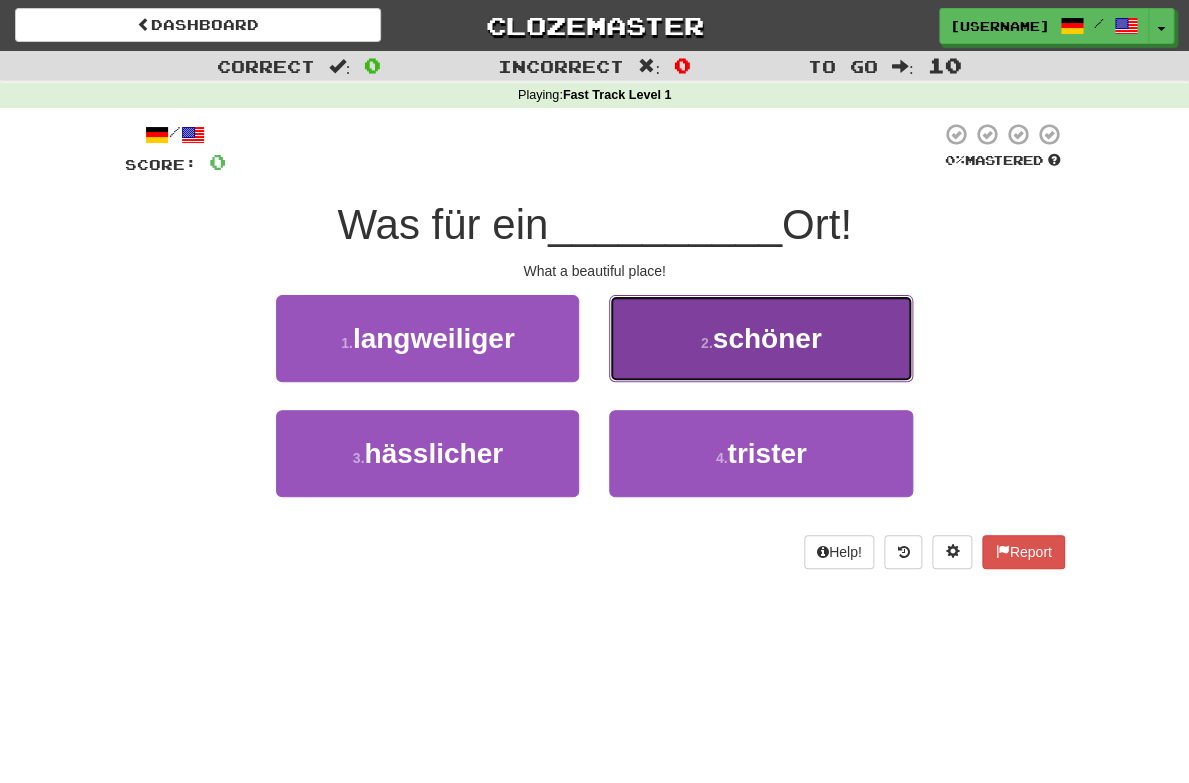 click on "[NUMBER] .  schöner" at bounding box center [760, 338] 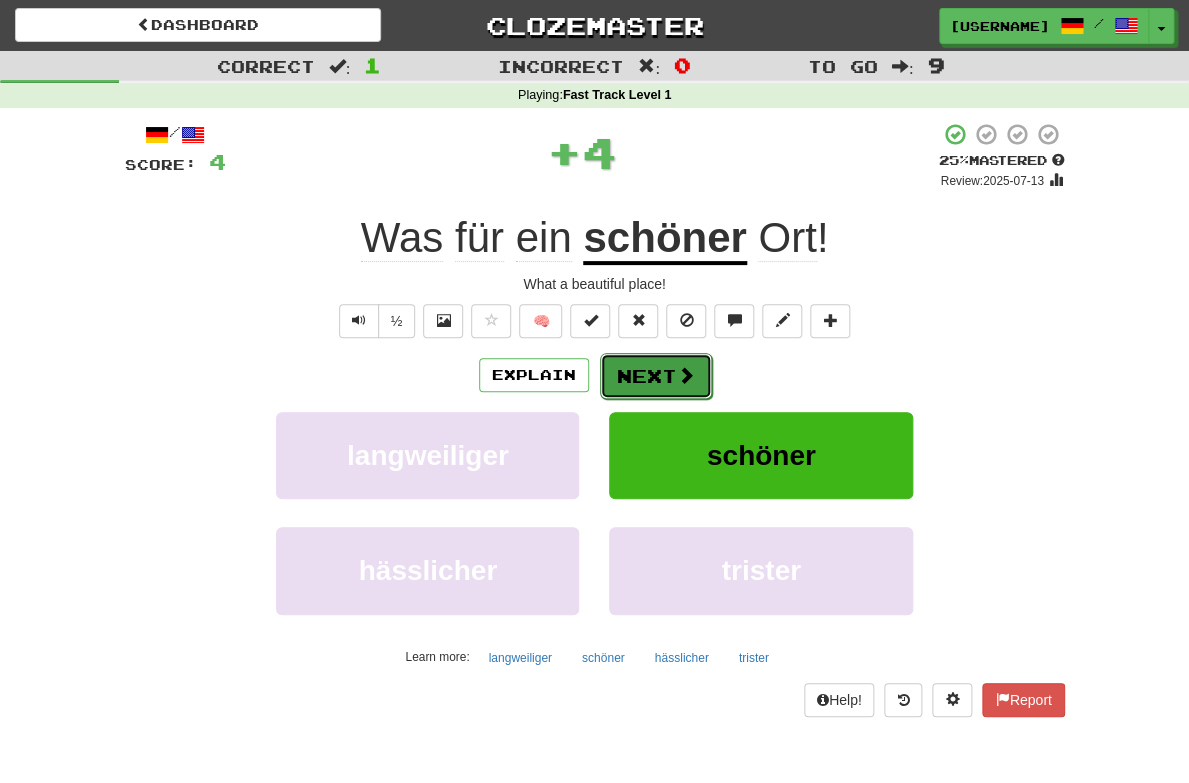 click on "Next" at bounding box center (656, 376) 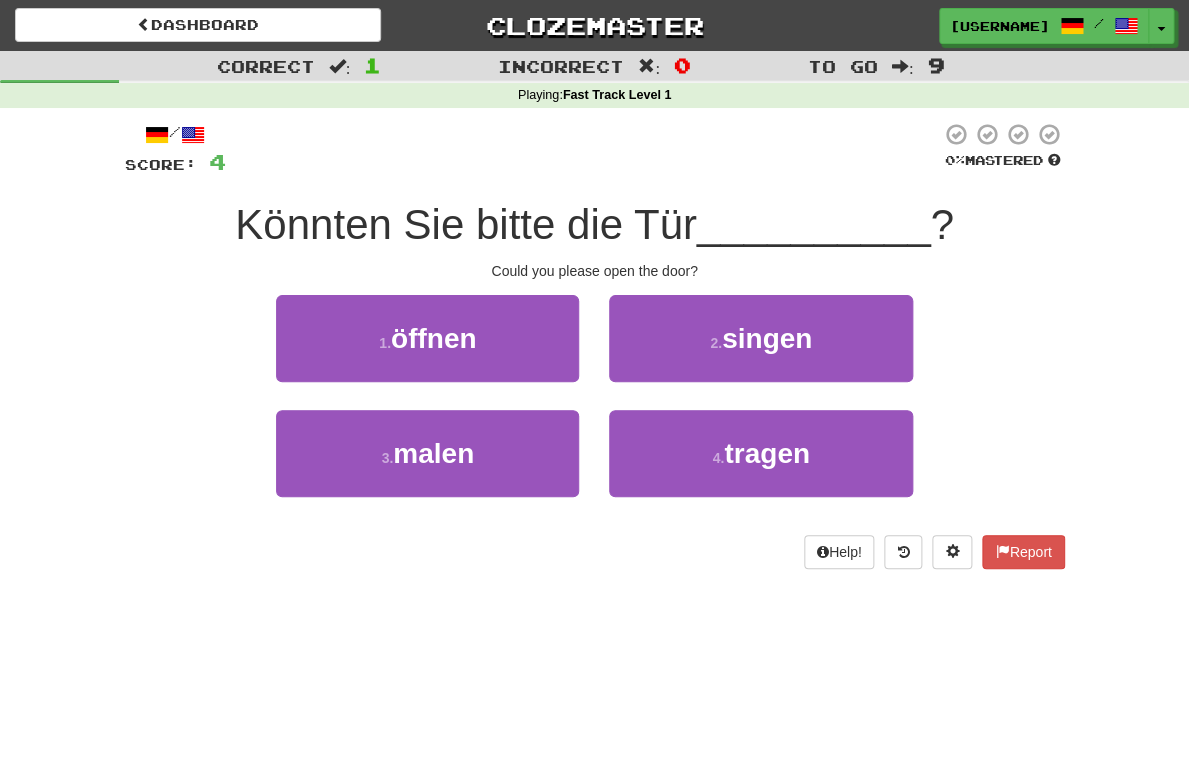 click on "Could you please open the door?" at bounding box center (595, 271) 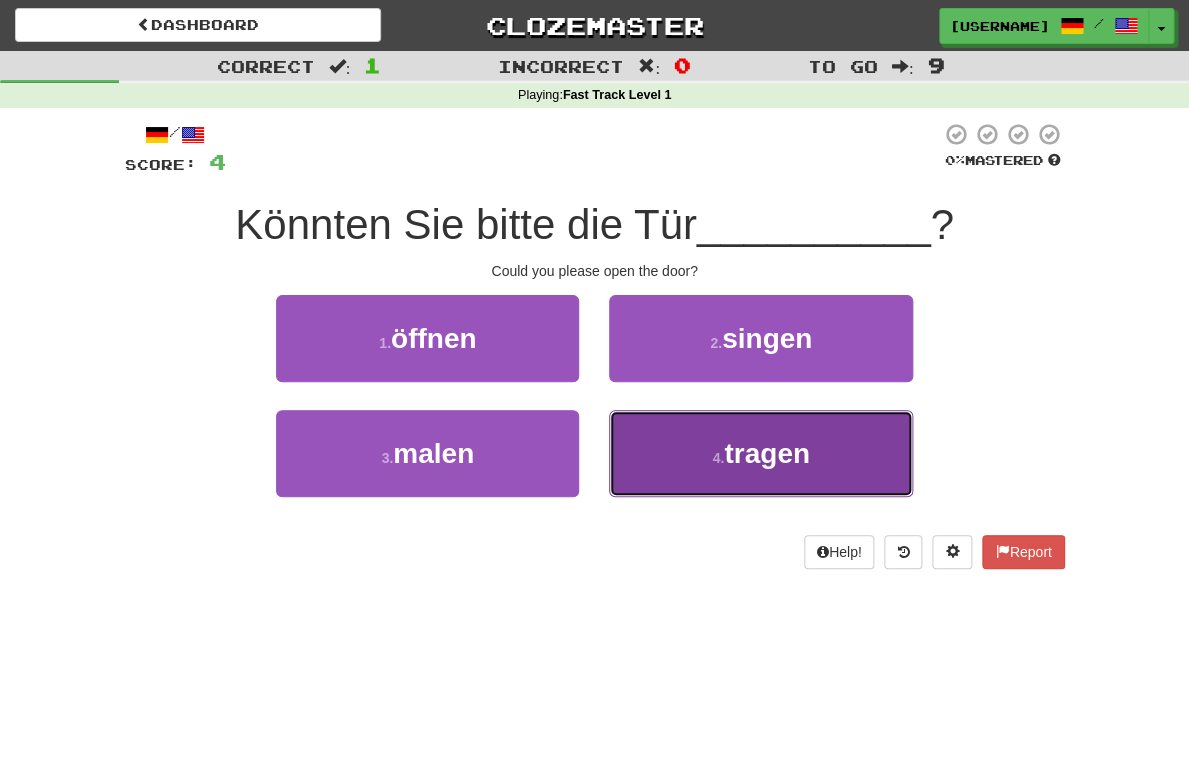click on "[NUMBER] .  tragen" at bounding box center (760, 453) 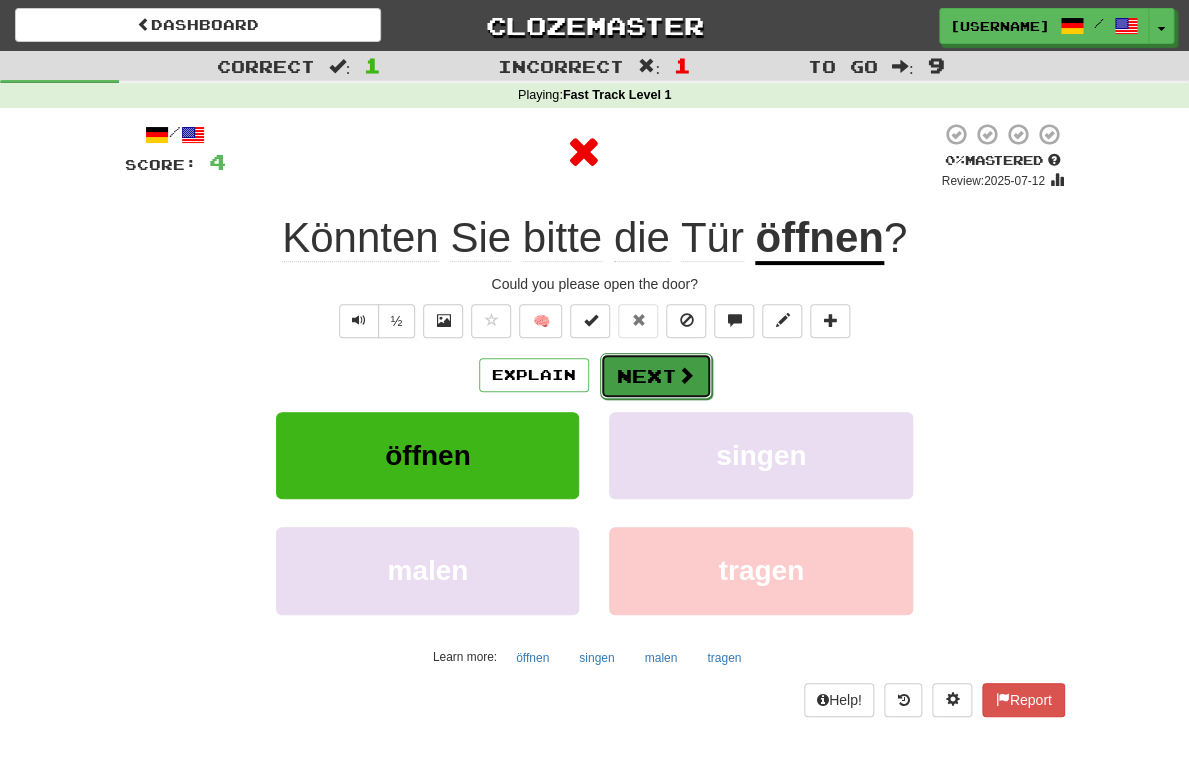 click on "Next" at bounding box center (656, 376) 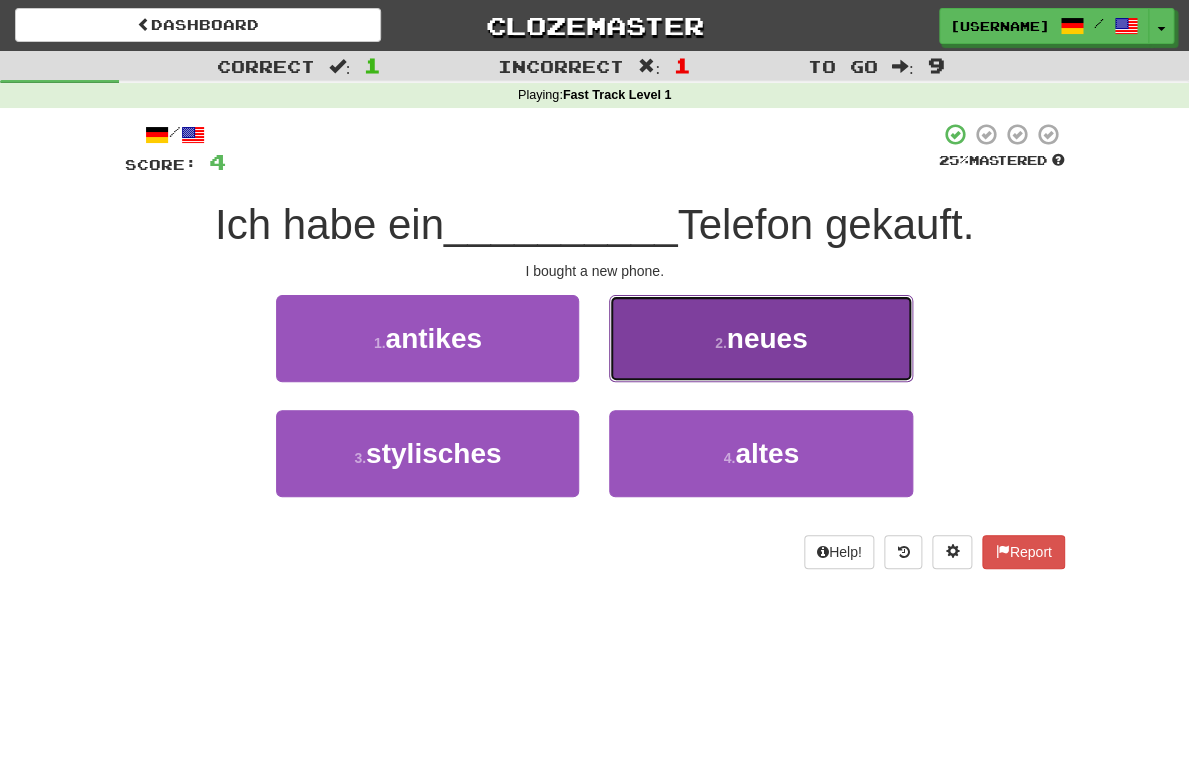 click on "[NUMBER] .  neues" at bounding box center (760, 338) 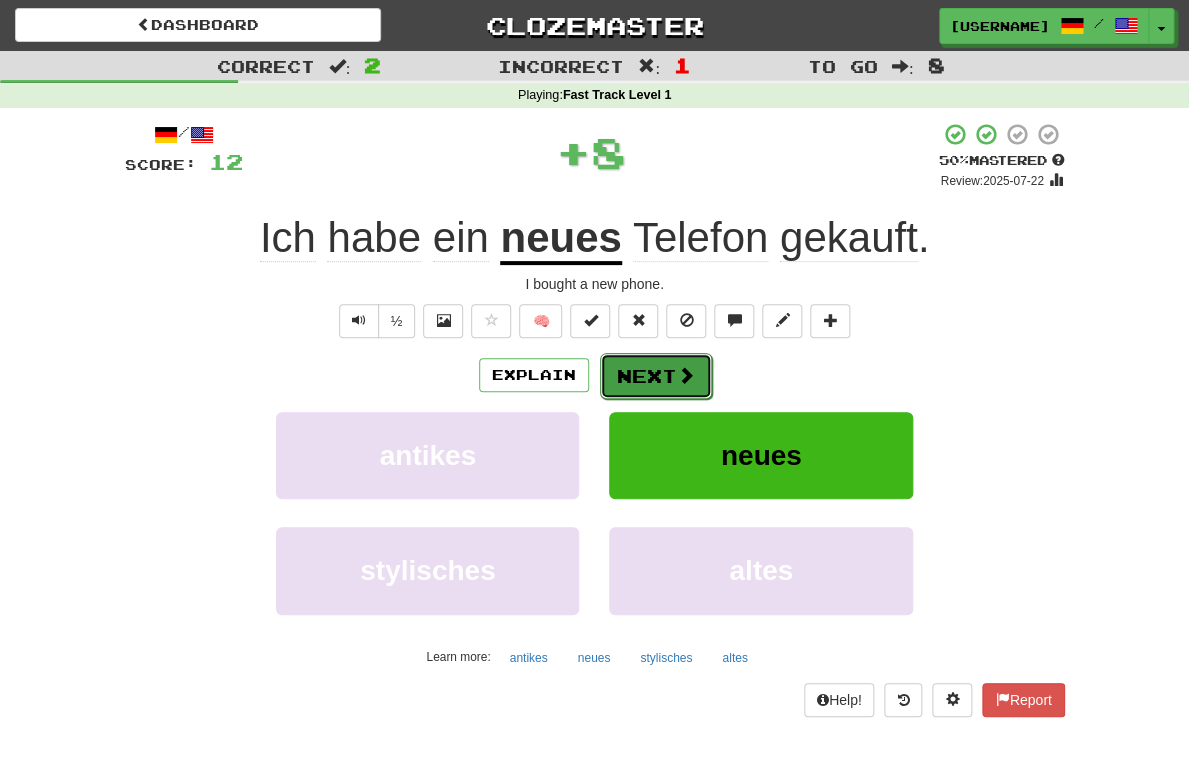 click on "Next" at bounding box center (656, 376) 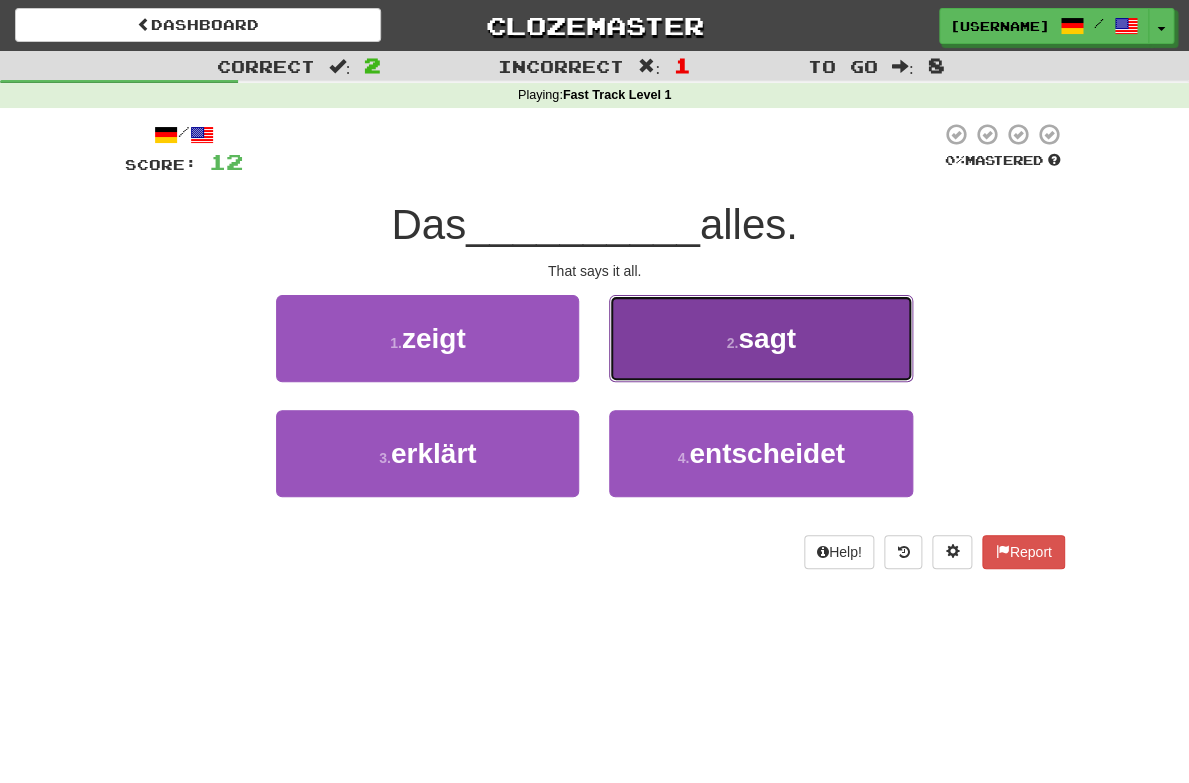 click on "[NUMBER] .  sagt" at bounding box center [760, 338] 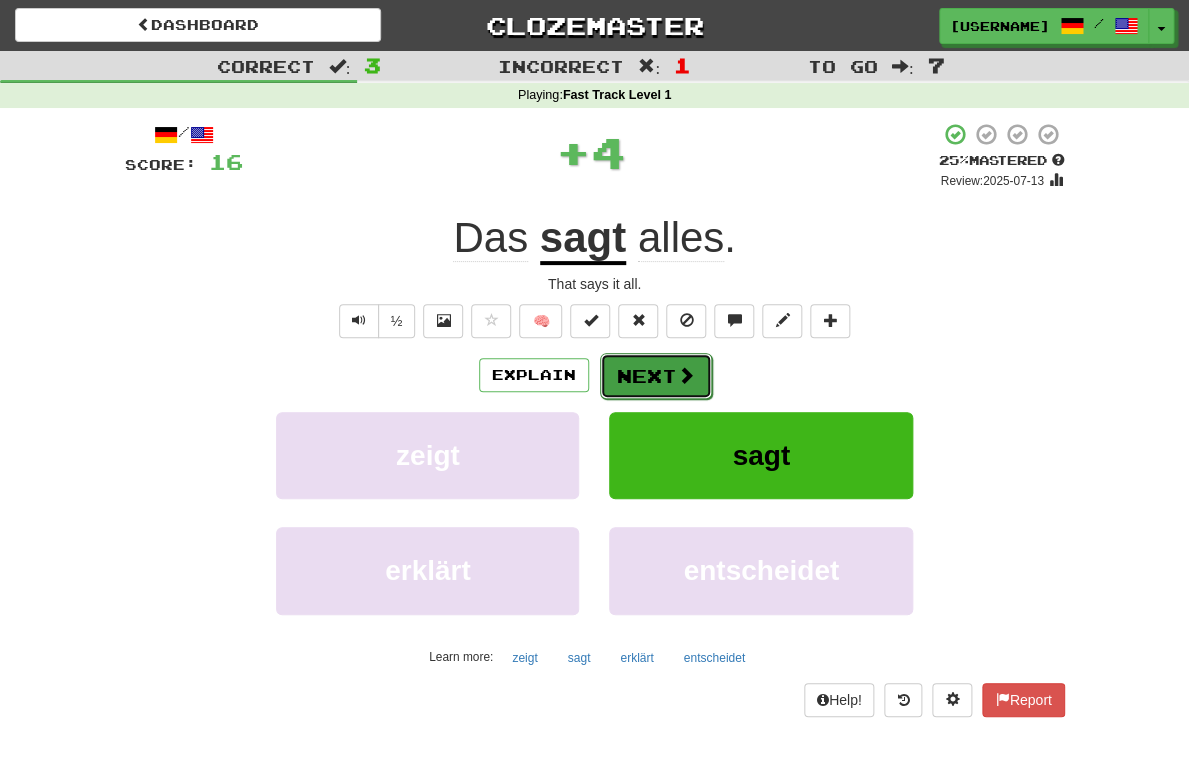click on "Next" at bounding box center (656, 376) 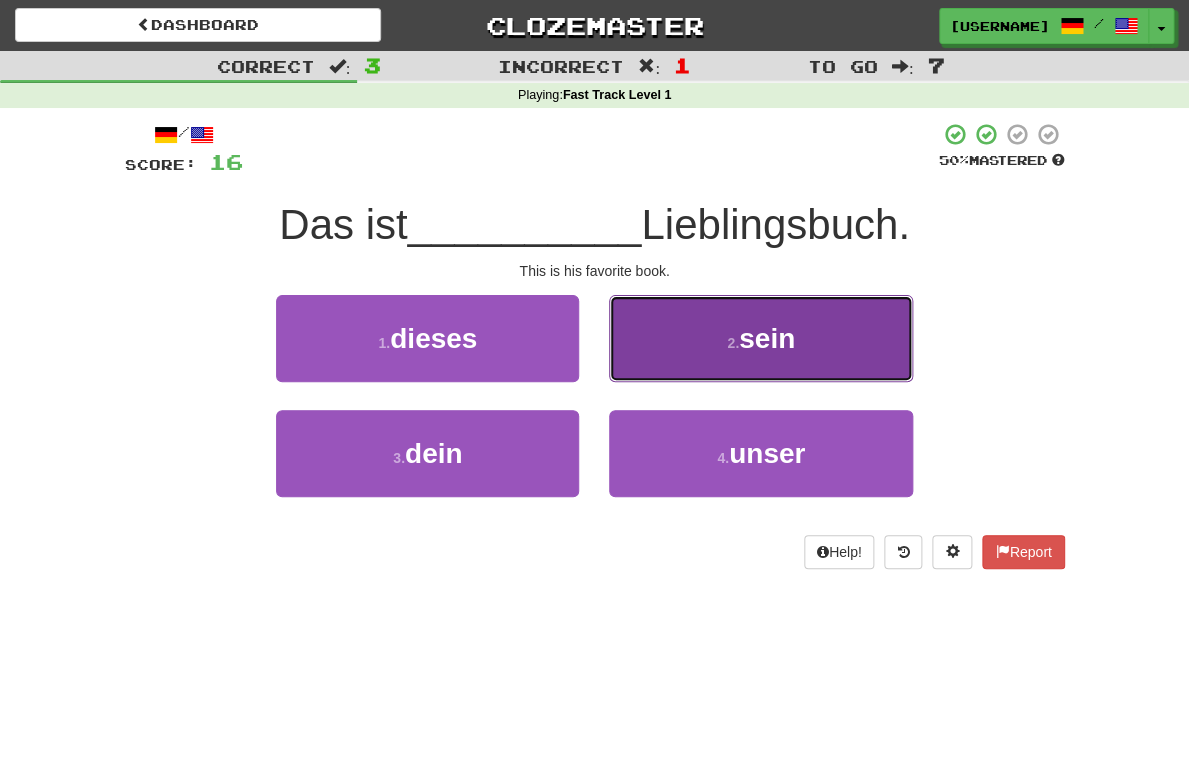 click on "2 .  sein" at bounding box center [760, 338] 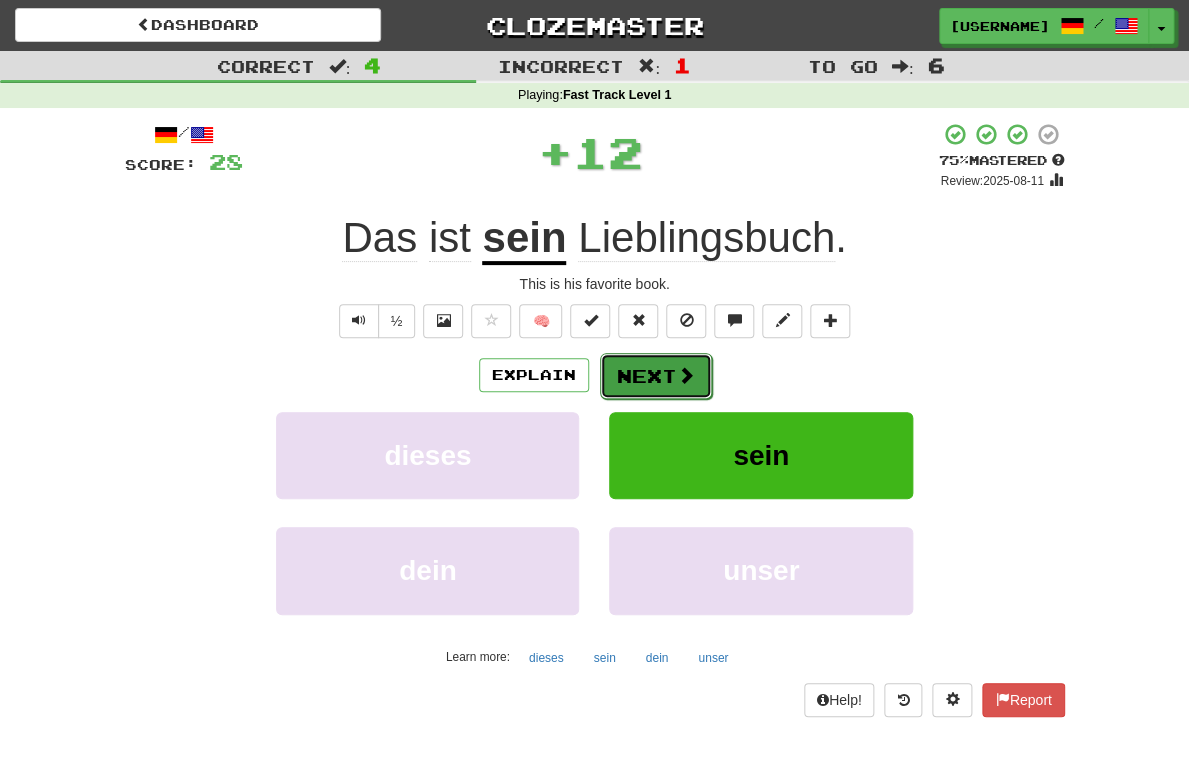 click on "Next" at bounding box center (656, 376) 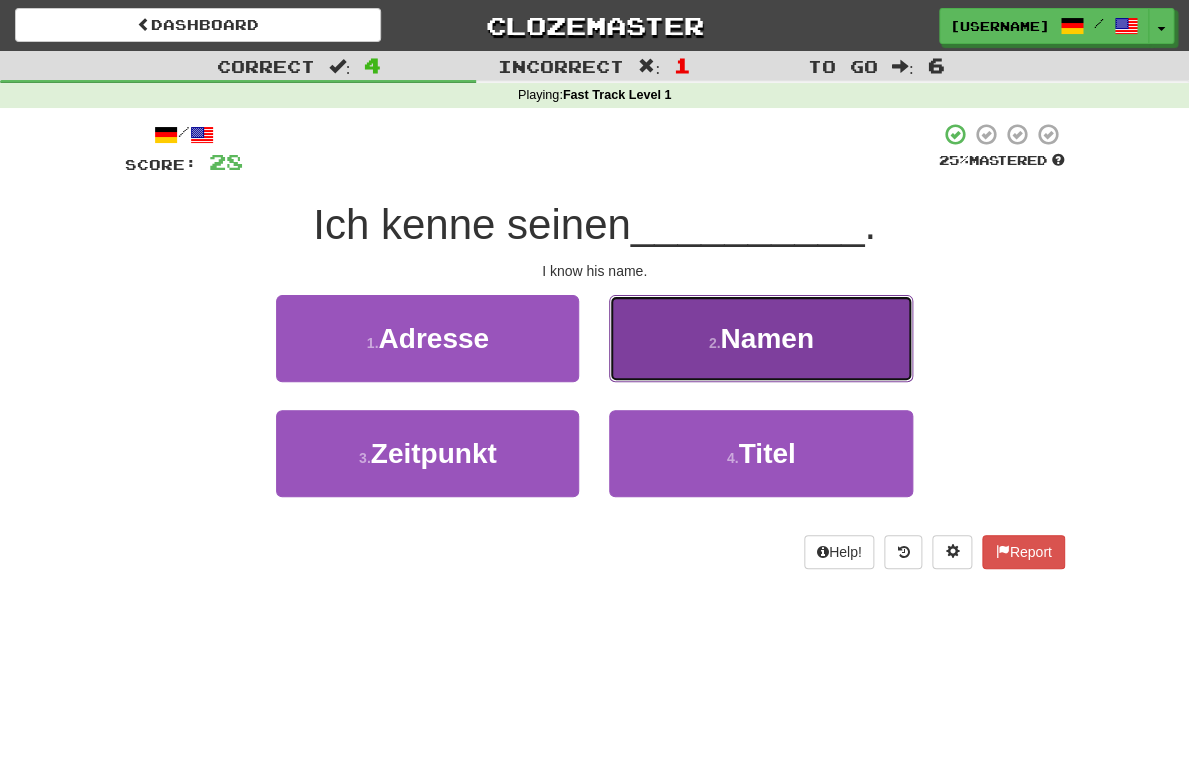 click on "[NUMBER] .  Namen" at bounding box center (760, 338) 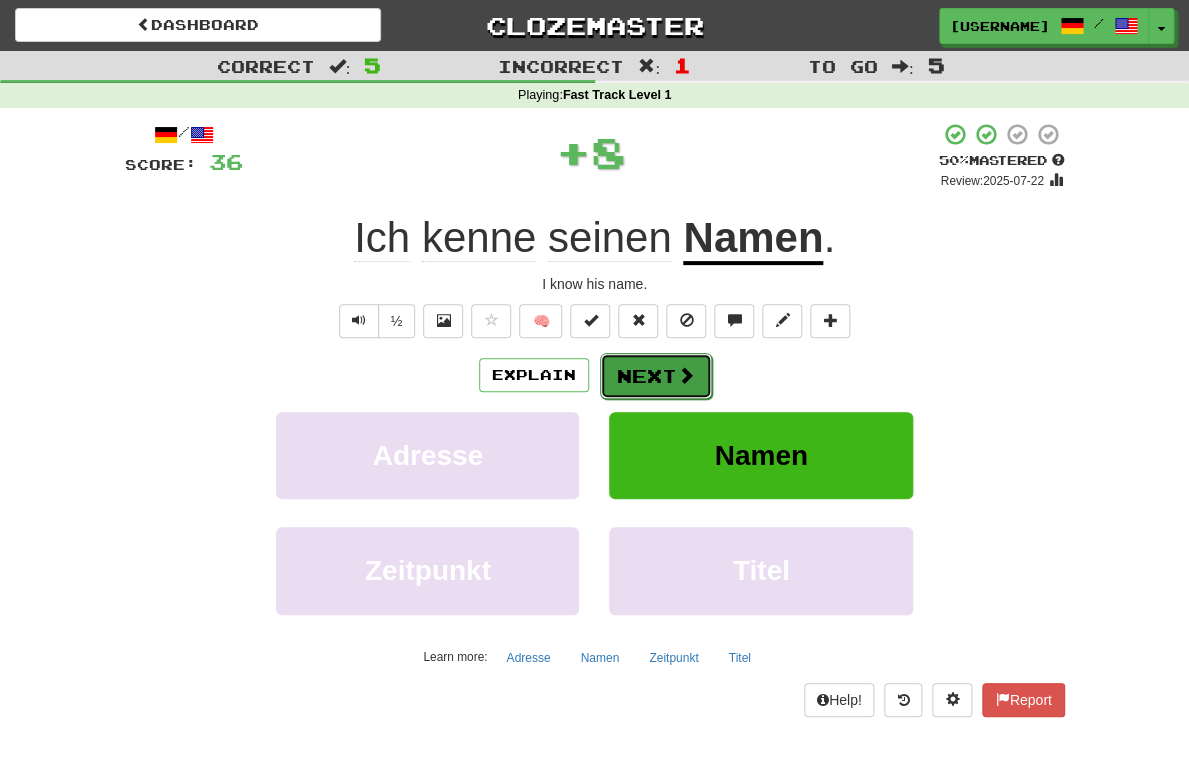 click on "Next" at bounding box center (656, 376) 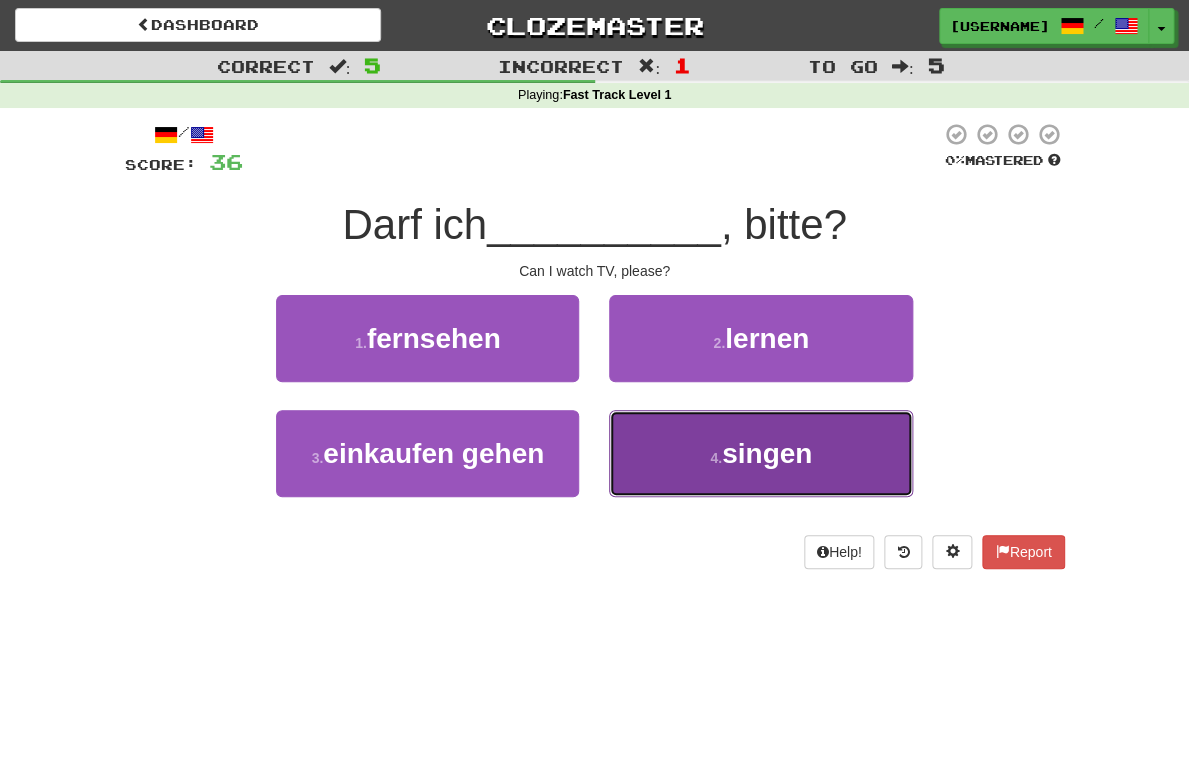 click on "[NUMBER] .  singen" at bounding box center (760, 453) 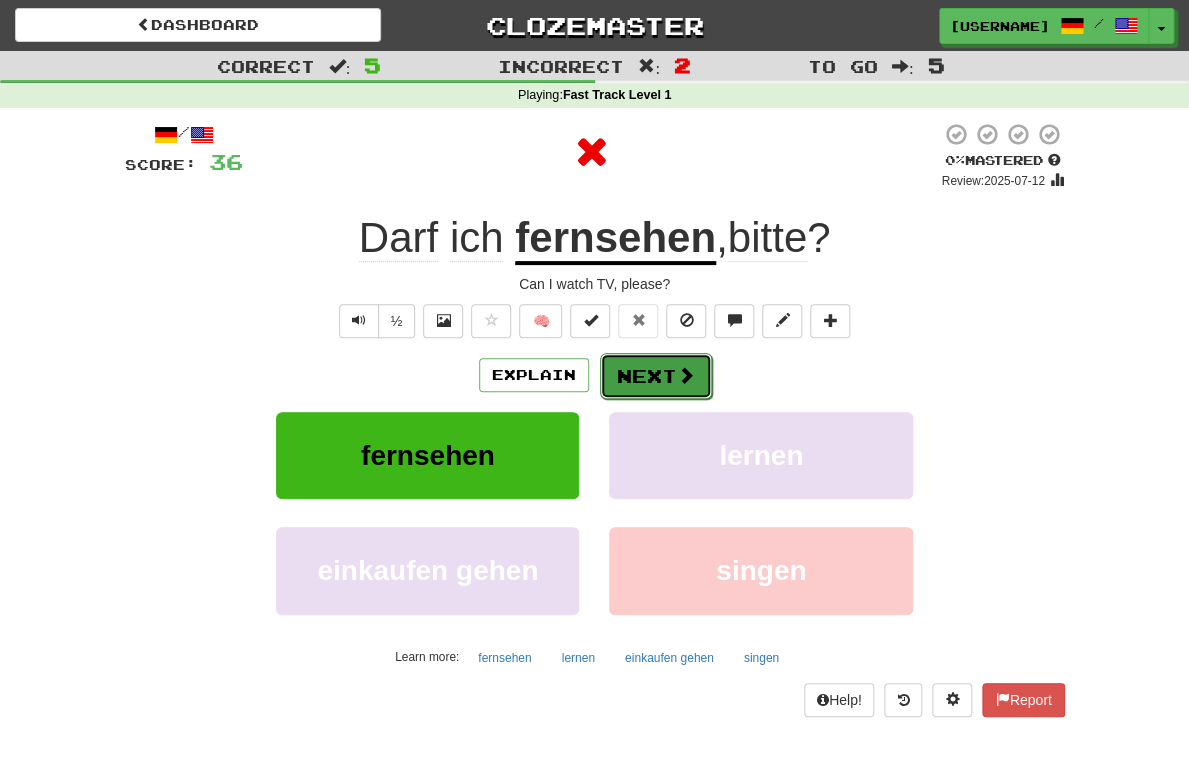 click on "Next" at bounding box center [656, 376] 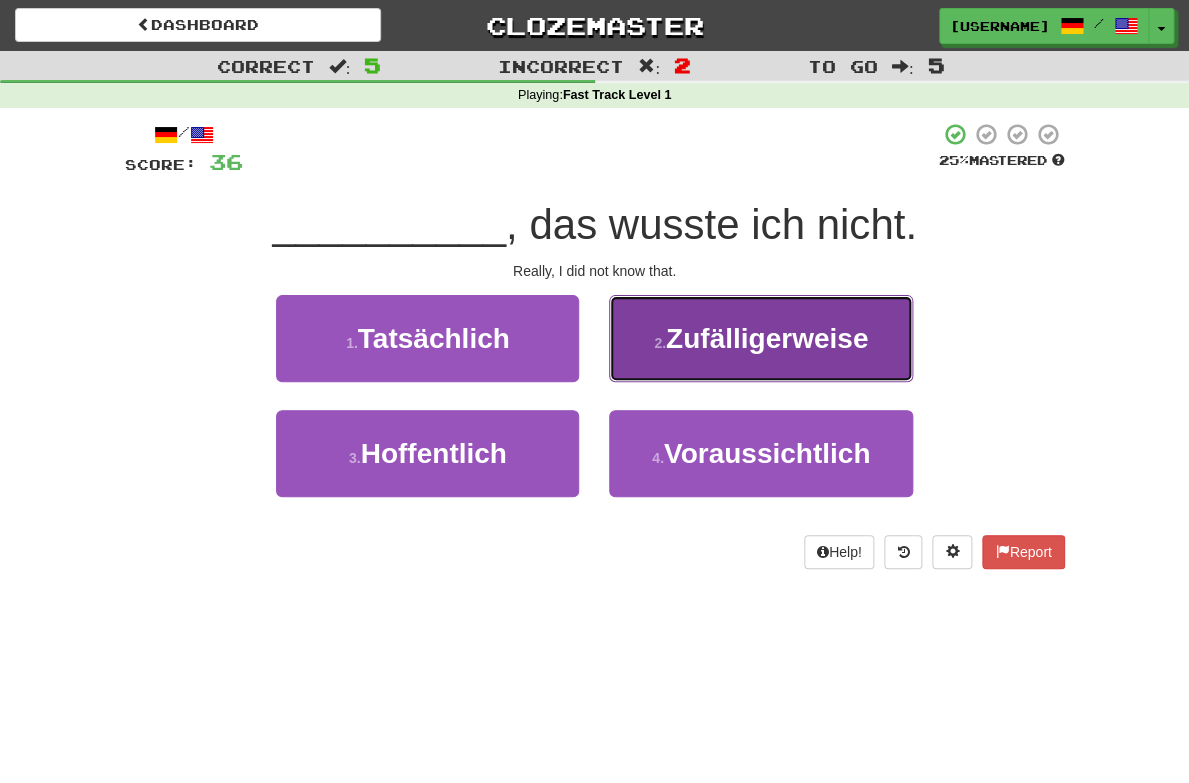 click on "Zufälligerweise" at bounding box center [767, 338] 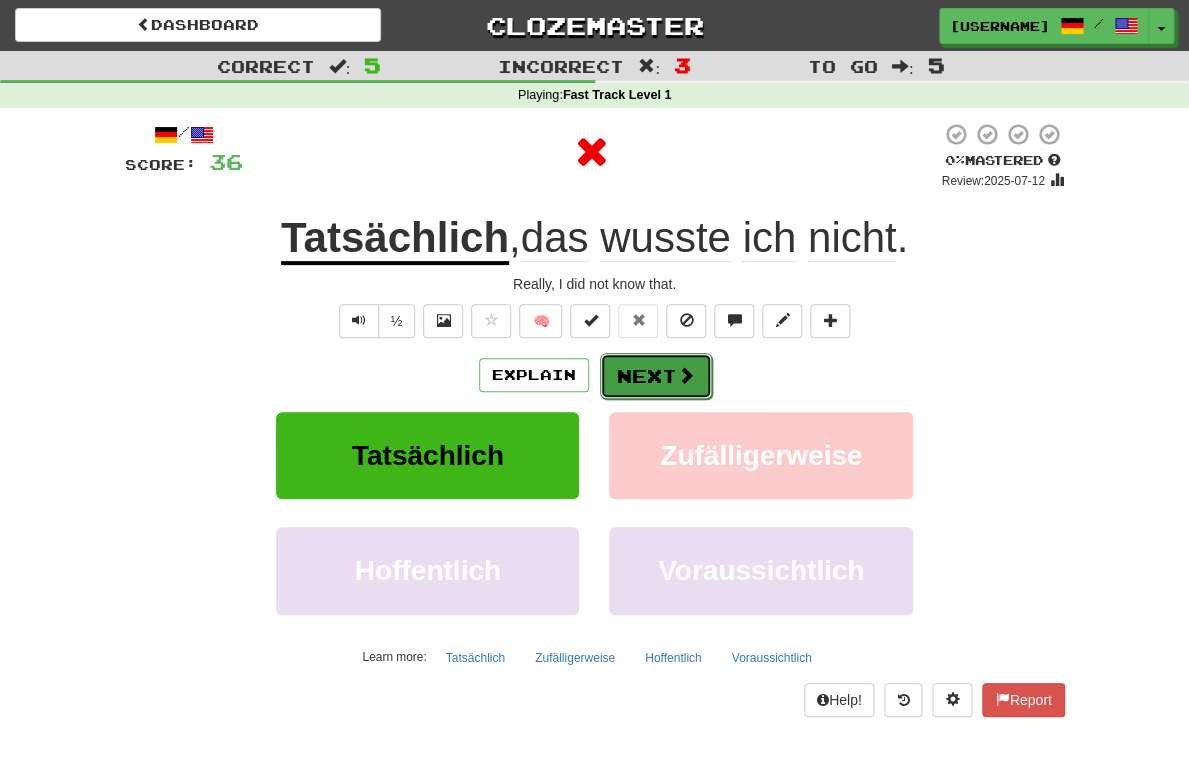 click on "Next" at bounding box center (656, 376) 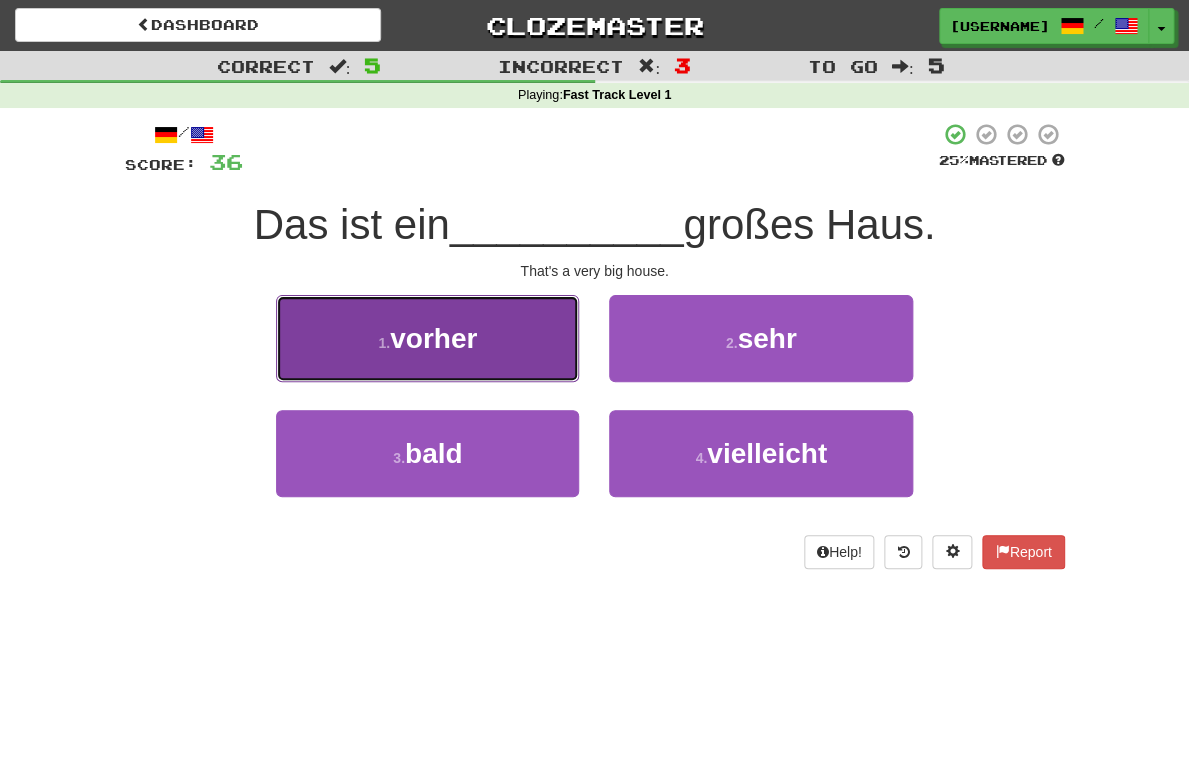 click on "[NUMBER] .  vorher" at bounding box center (427, 338) 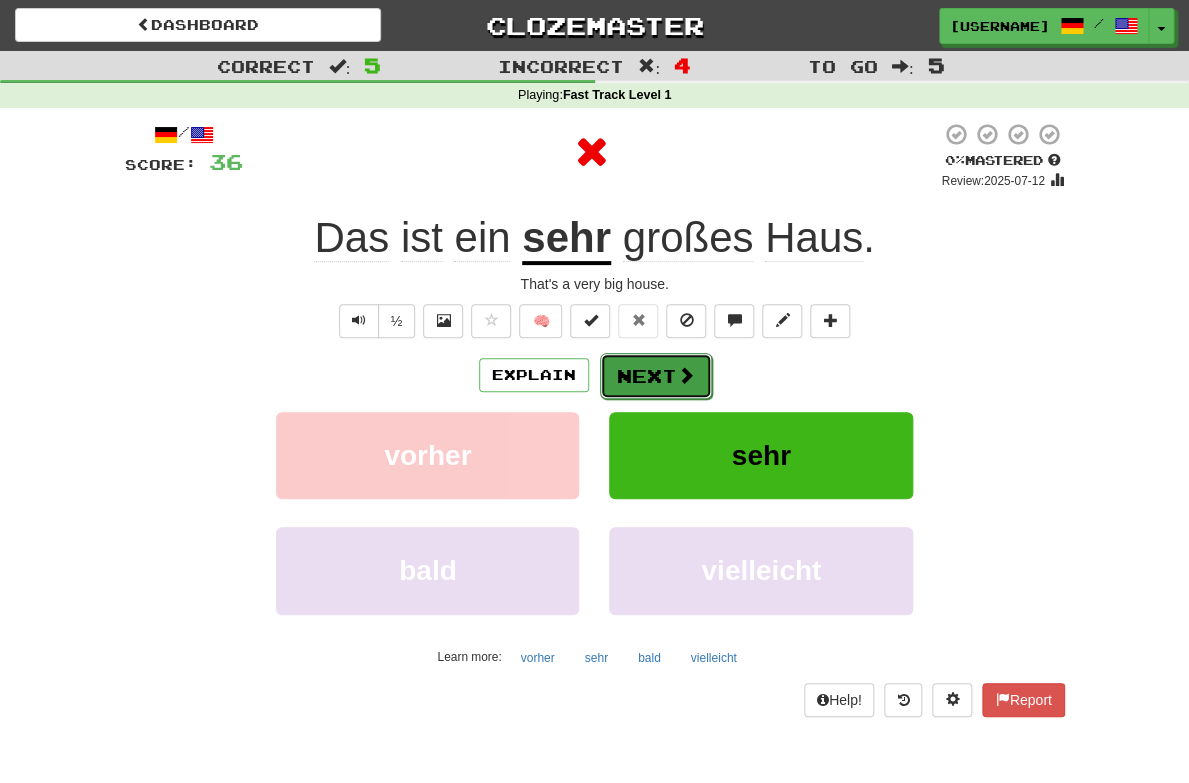 click on "Next" at bounding box center (656, 376) 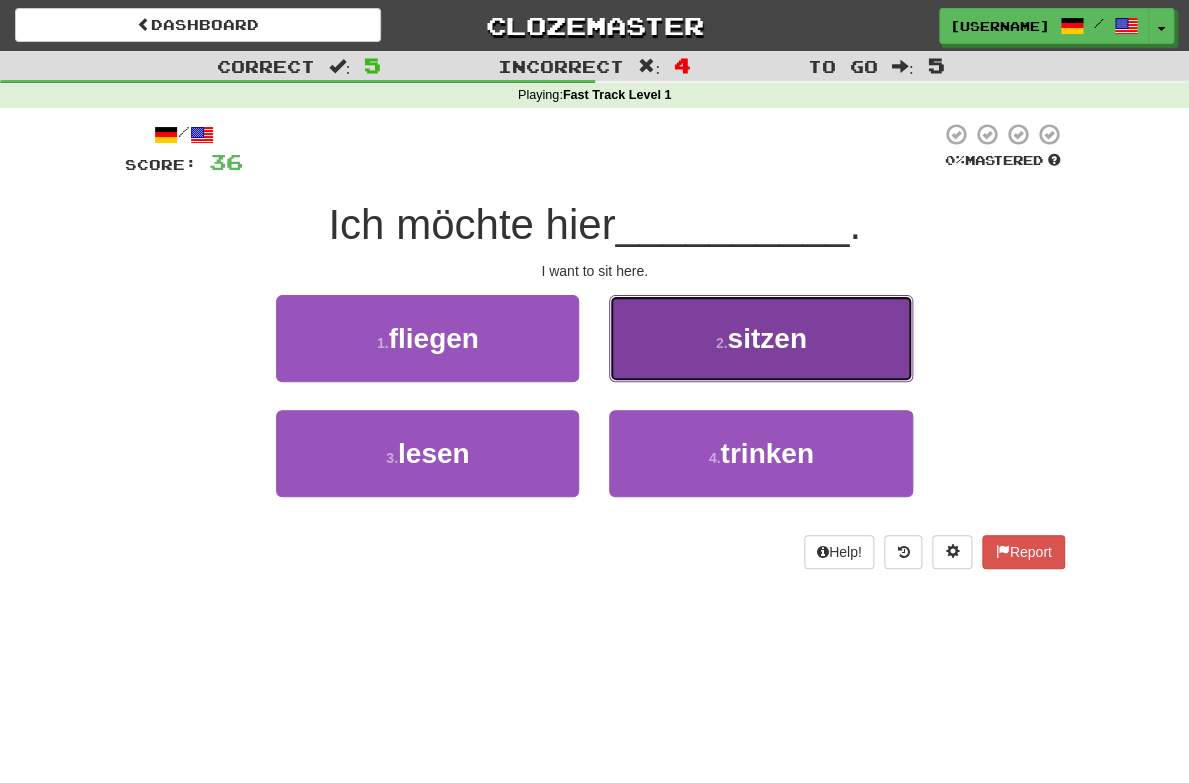 click on "2 .  sitzen" at bounding box center [760, 338] 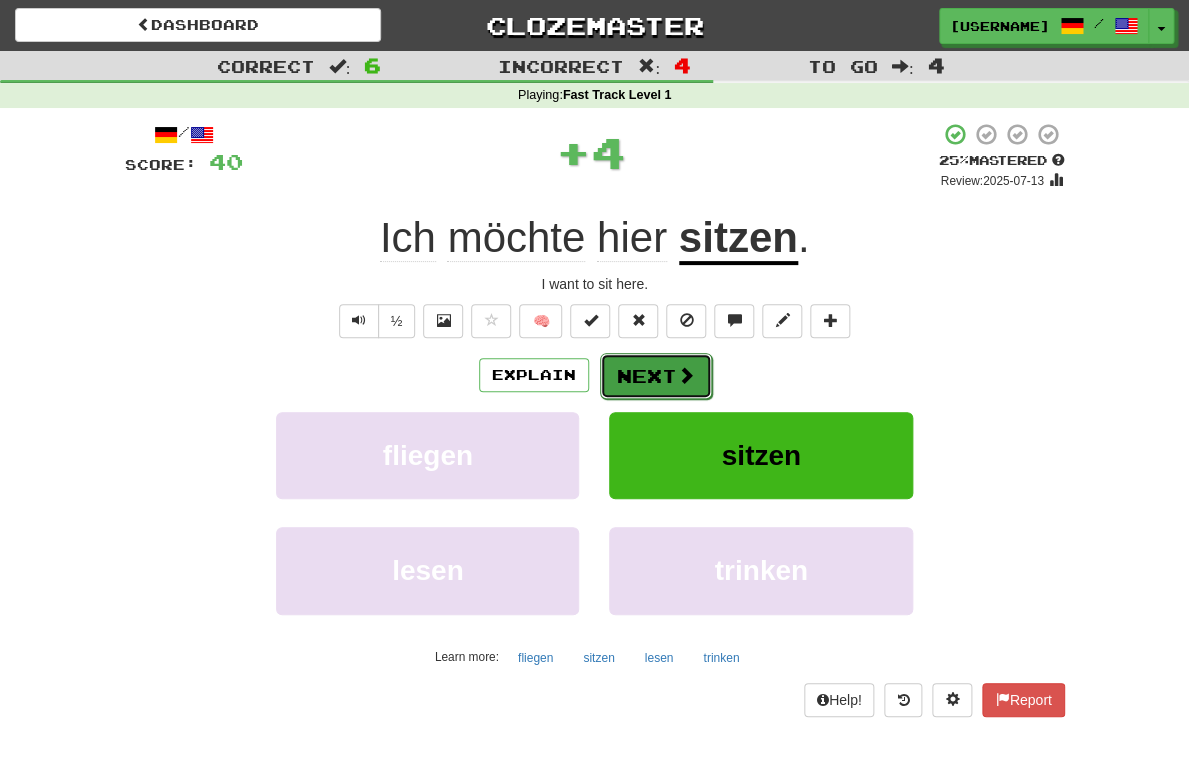click on "Next" at bounding box center [656, 376] 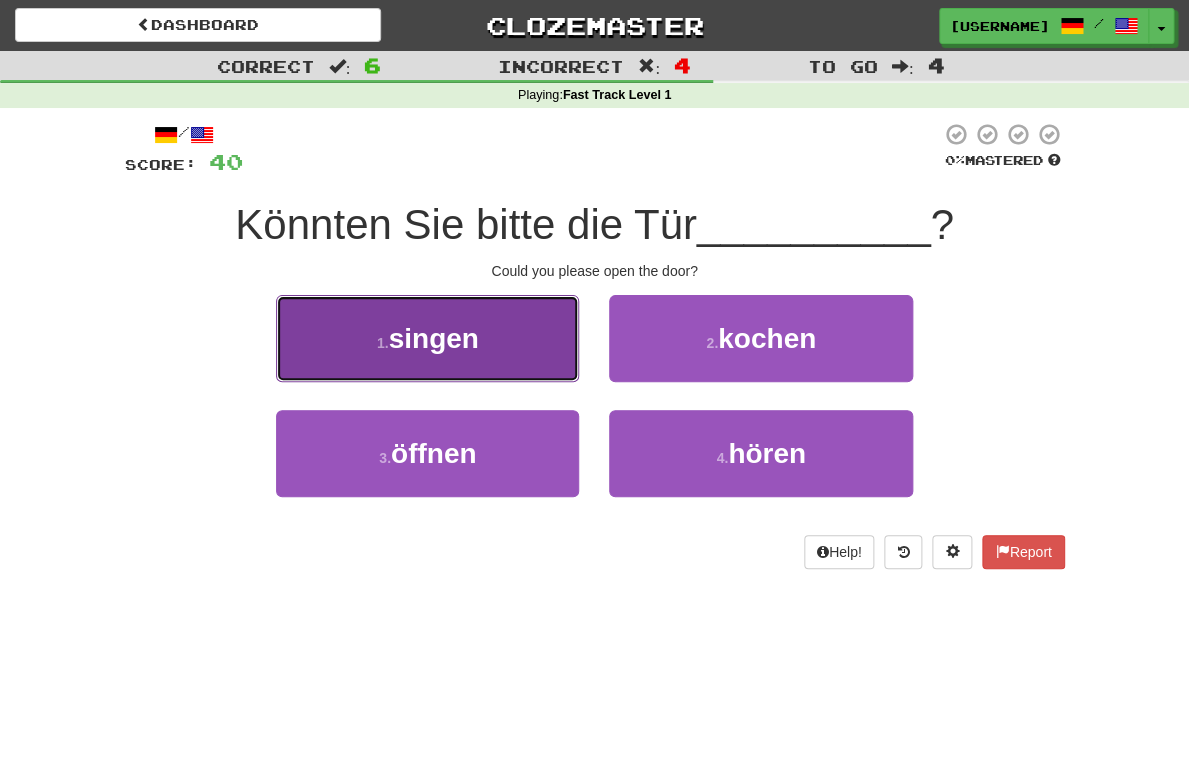 click on "[NUMBER] .  singen" at bounding box center [427, 338] 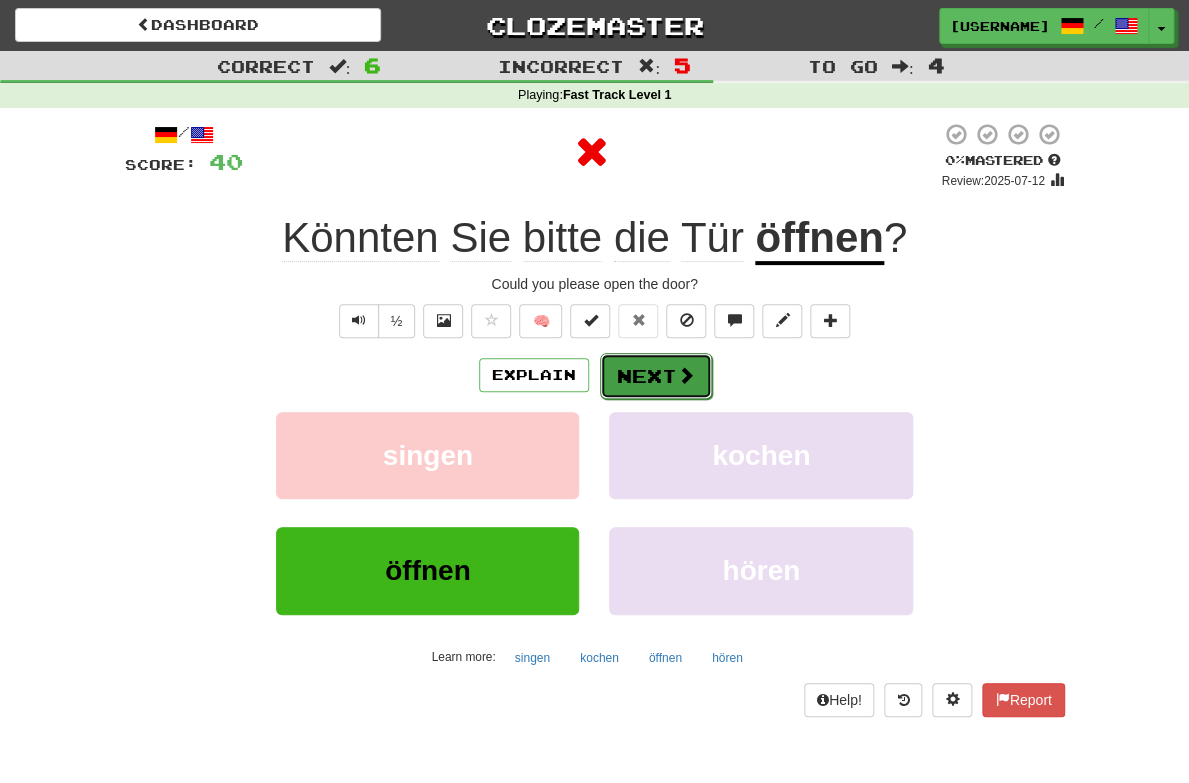 click on "Next" at bounding box center [656, 376] 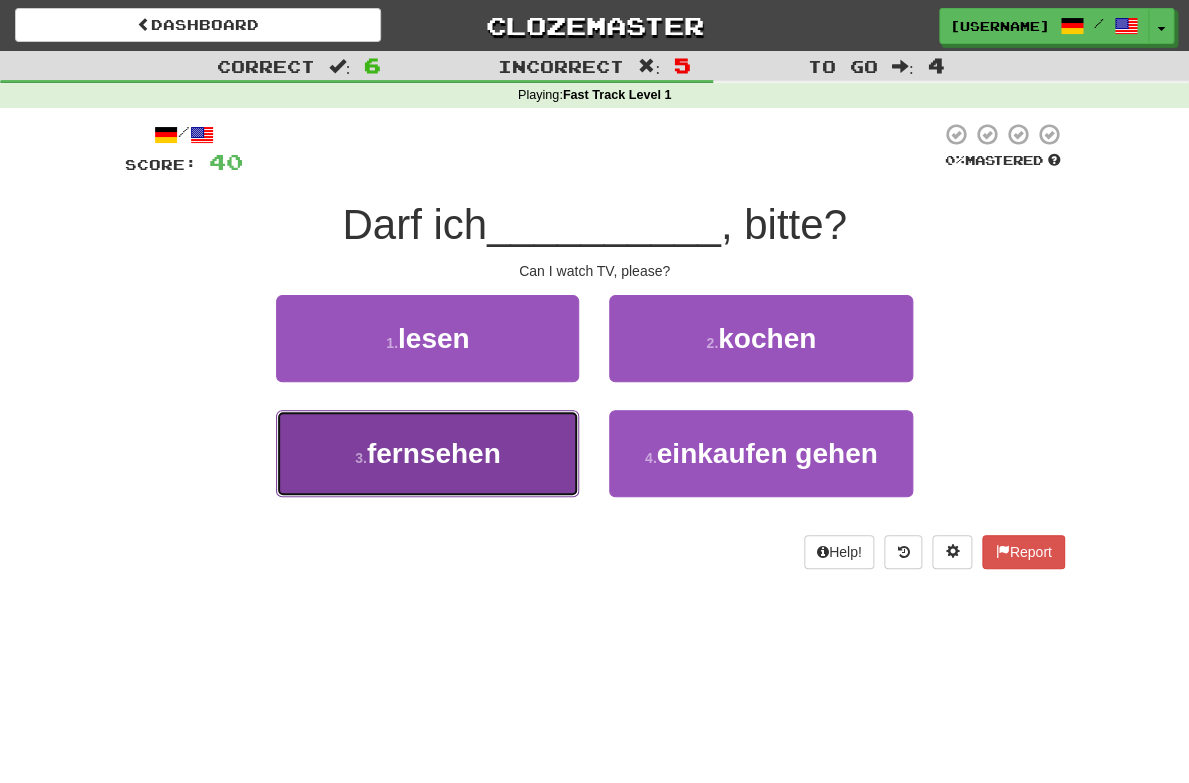 click on "[NUMBER] .  fernsehen" at bounding box center (427, 453) 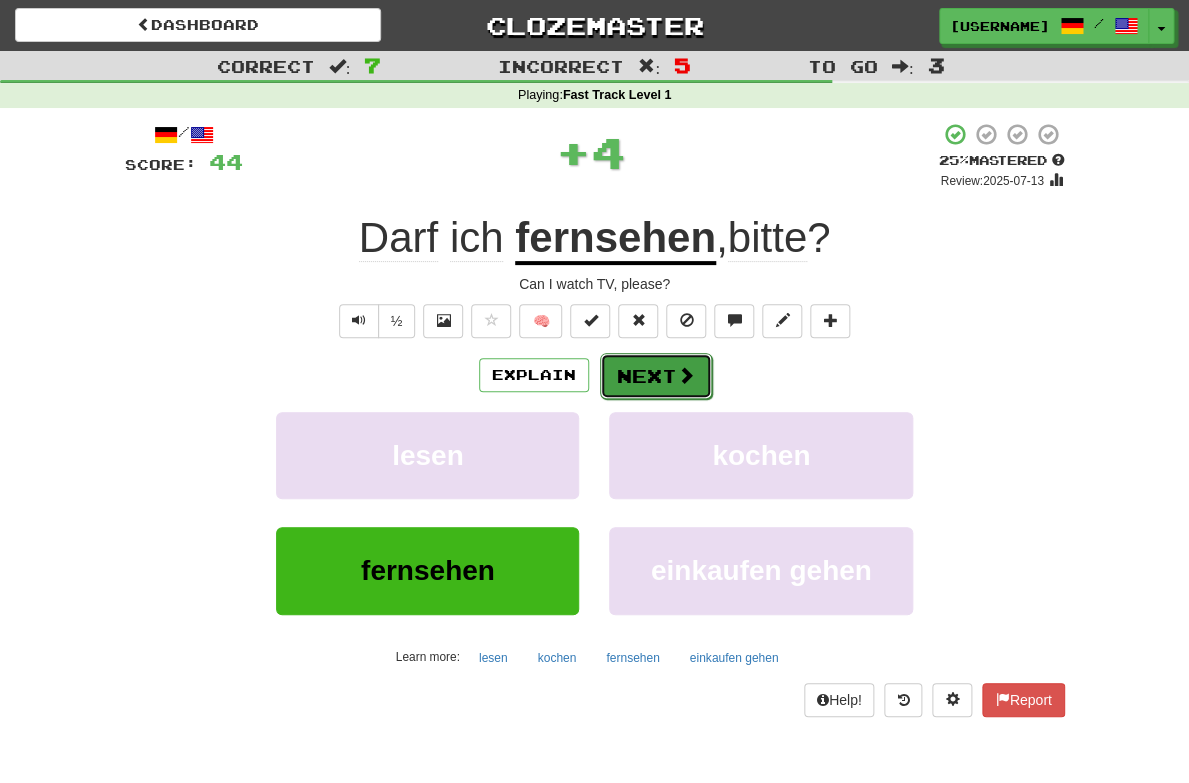 click on "Next" at bounding box center [656, 376] 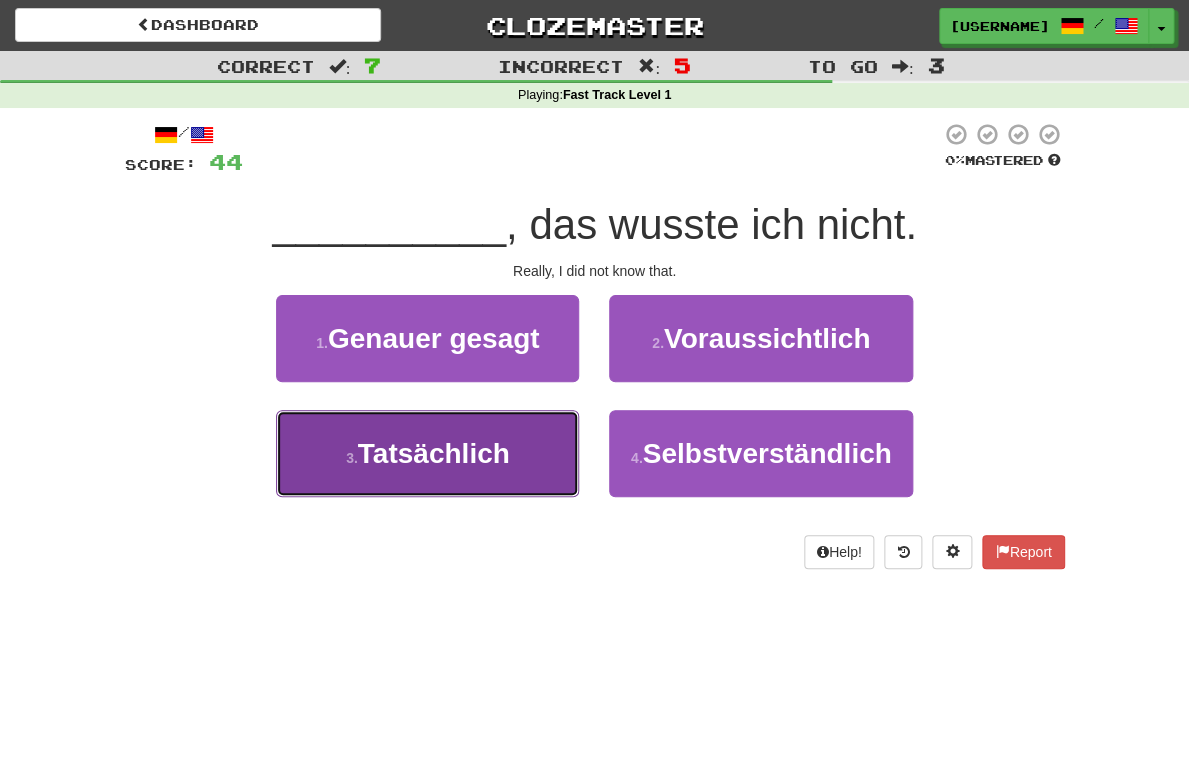 click on "[NUMBER] .  Tatsächlich" at bounding box center (427, 453) 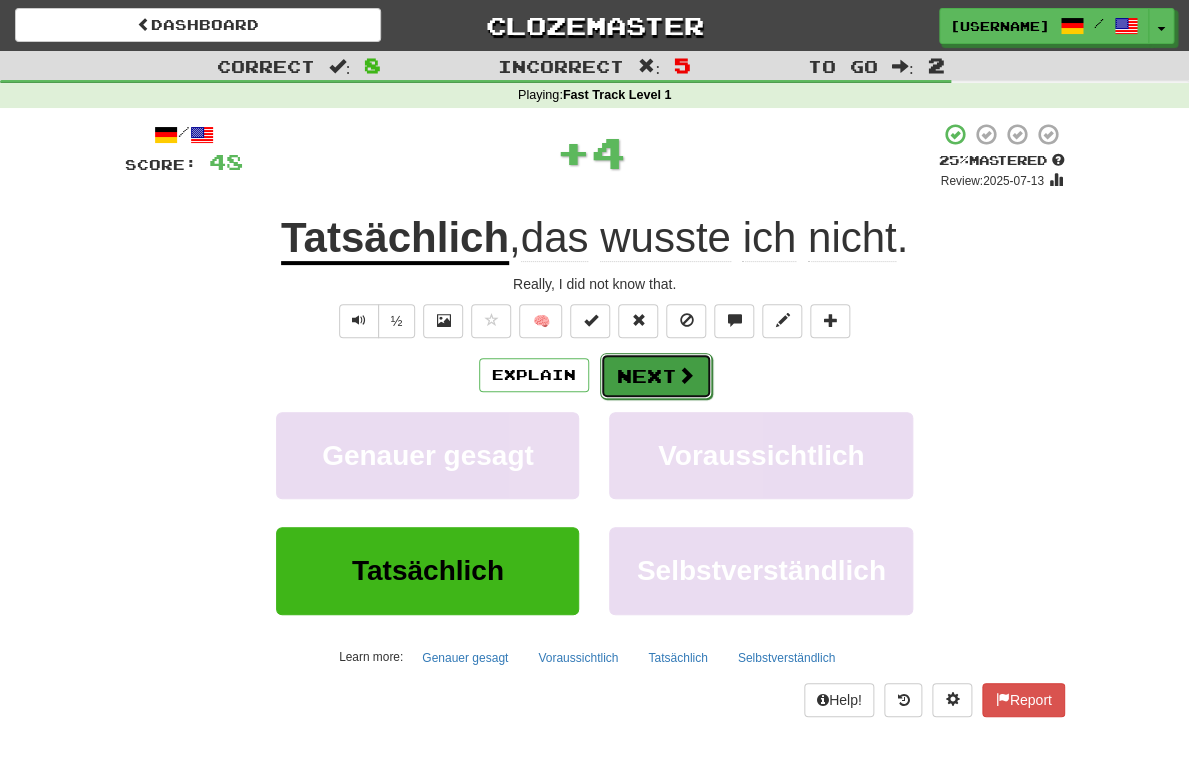 click on "Next" at bounding box center (656, 376) 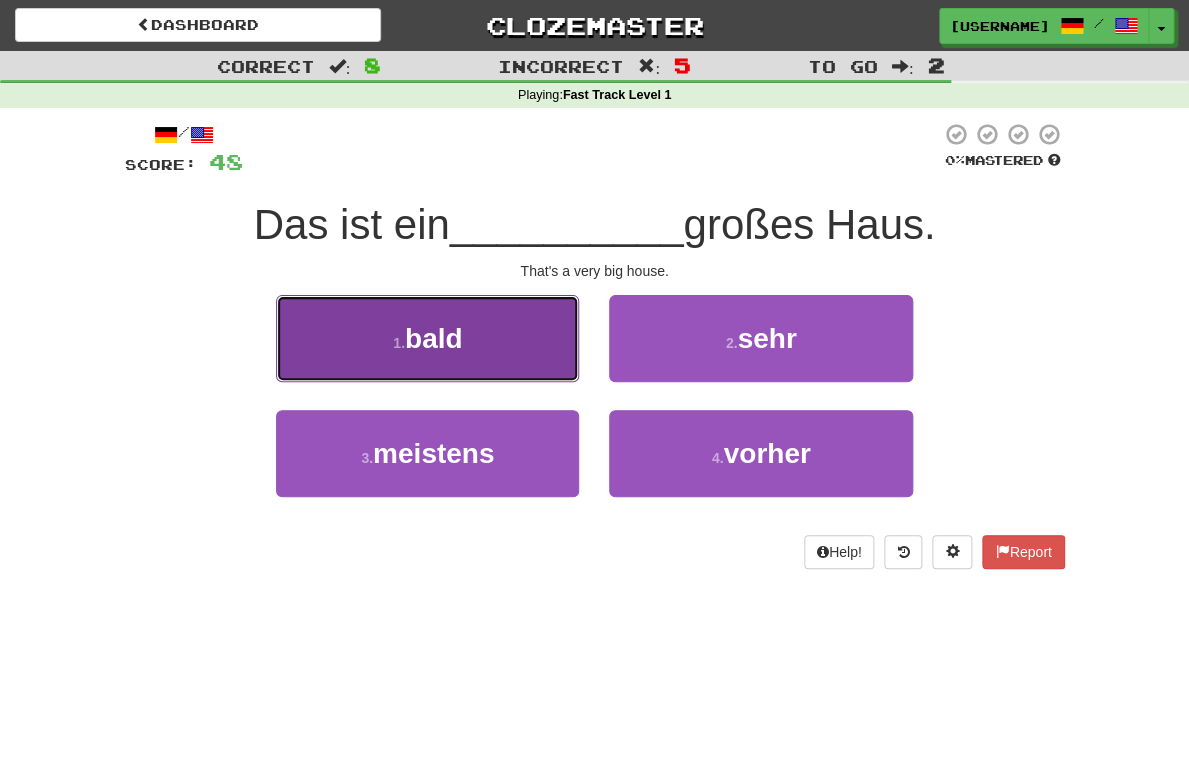 click on "[NUMBER] .  bald" at bounding box center (427, 338) 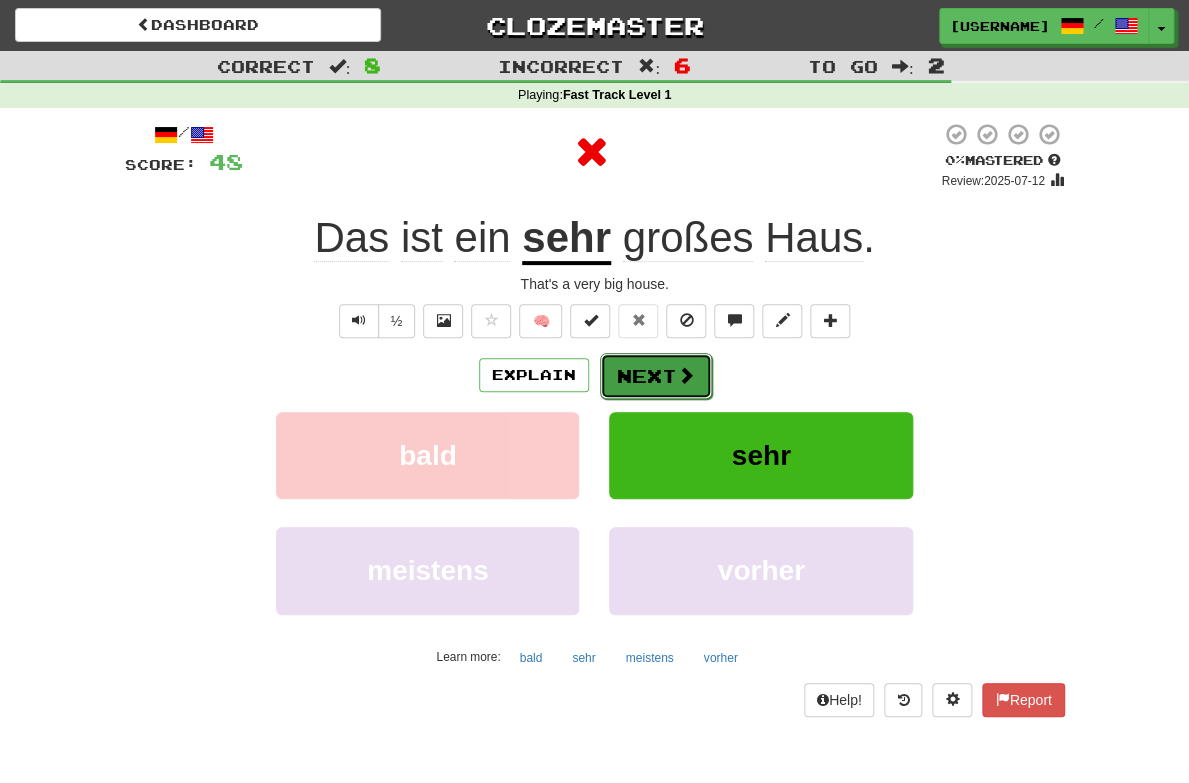 click on "Next" at bounding box center (656, 376) 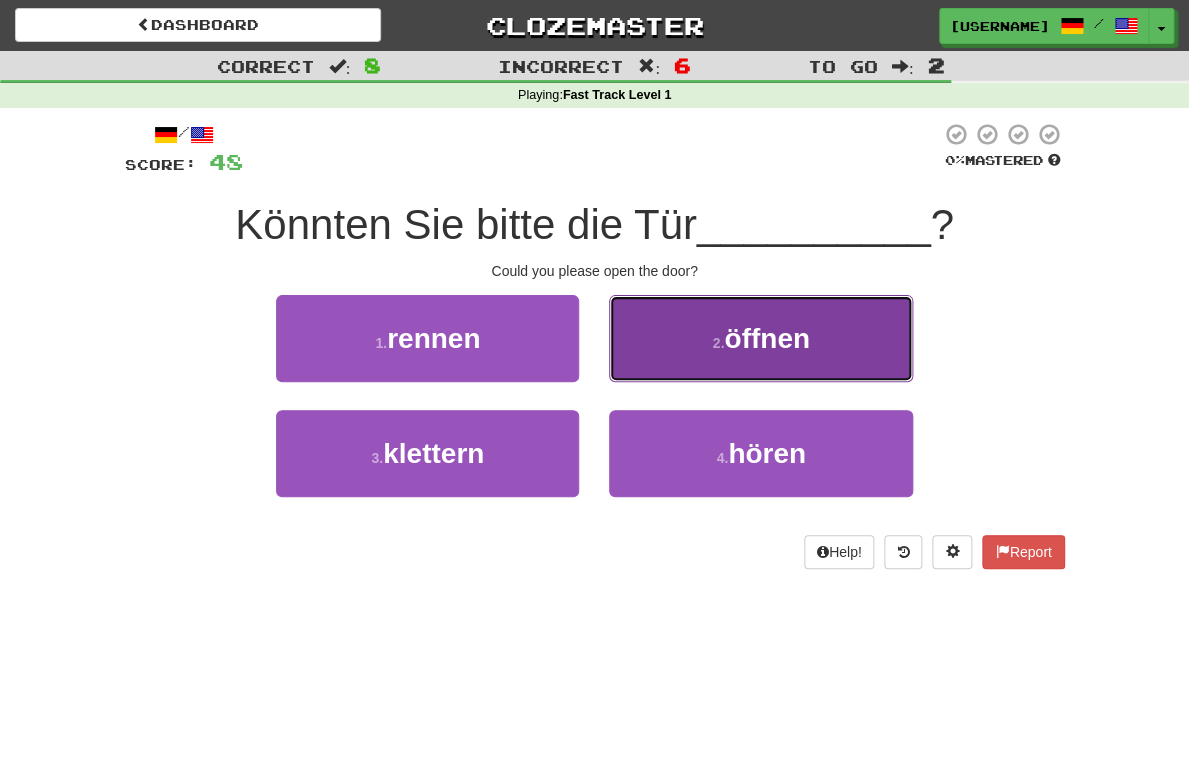 click on "[NUMBER] .  öffnen" at bounding box center [760, 338] 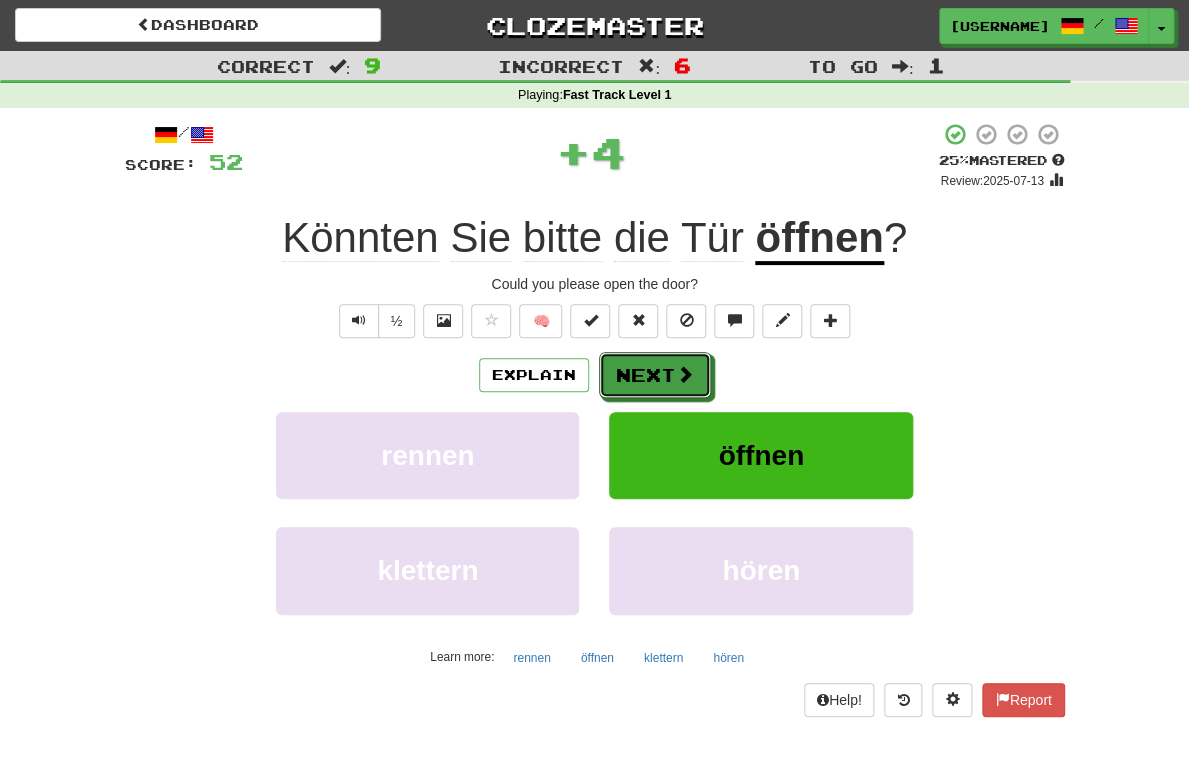 click on "Next" at bounding box center [655, 375] 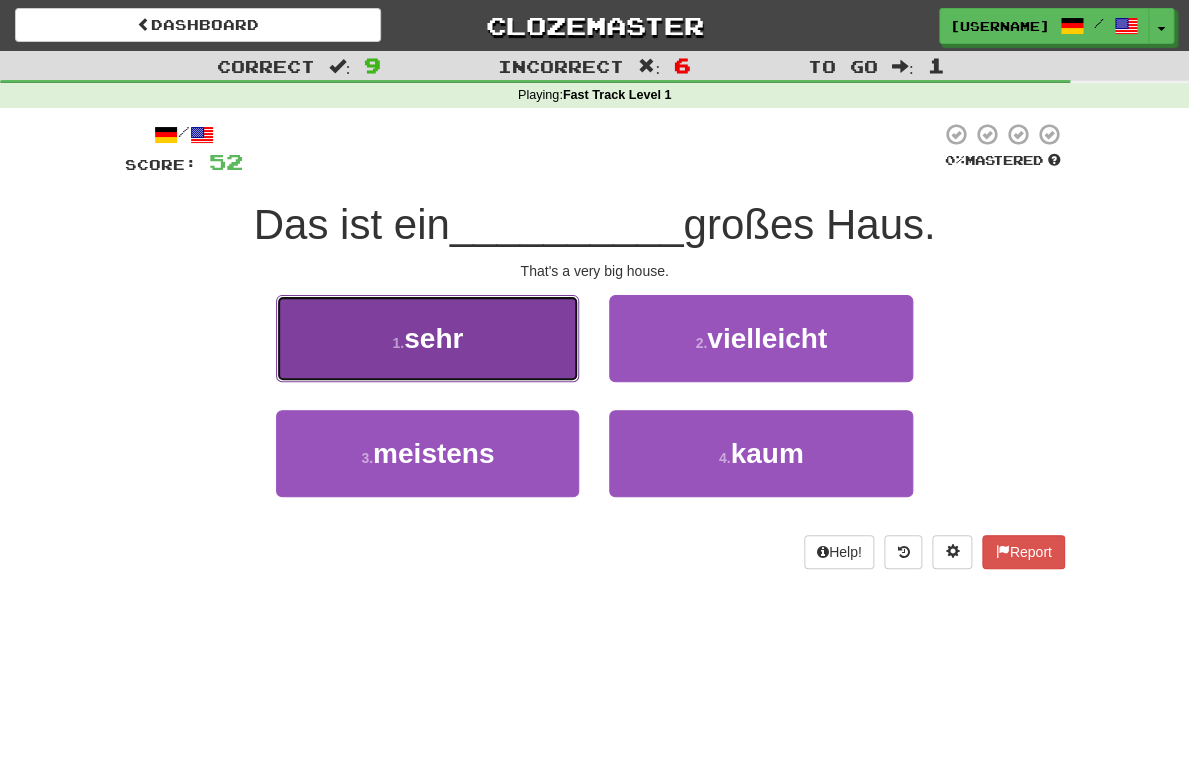 click on "1 .  sehr" at bounding box center (427, 338) 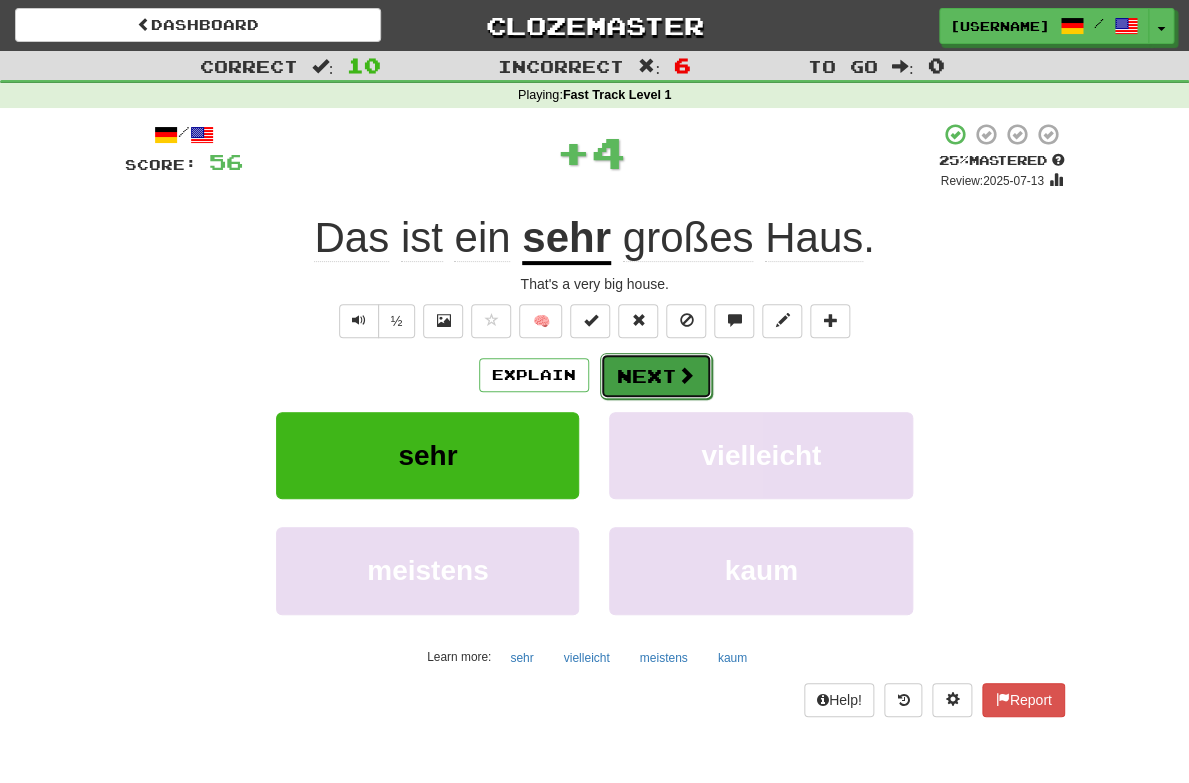 click on "Next" at bounding box center [656, 376] 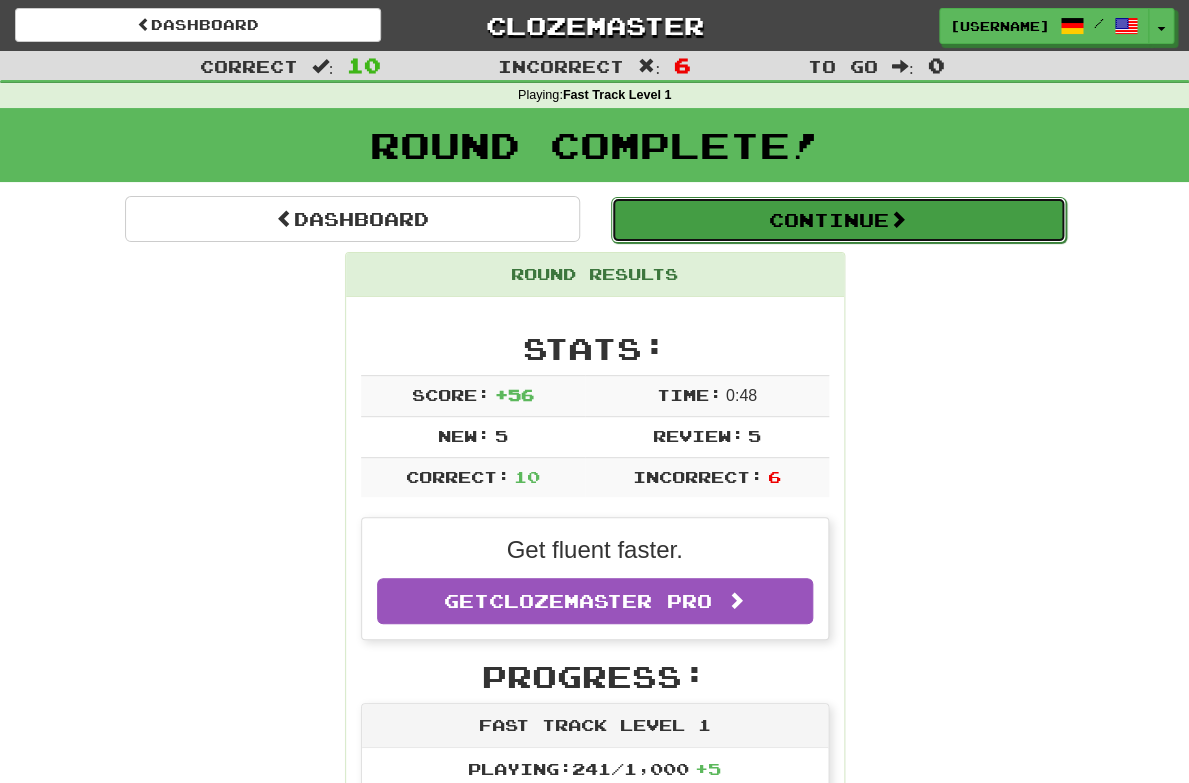 click on "Continue" at bounding box center [838, 220] 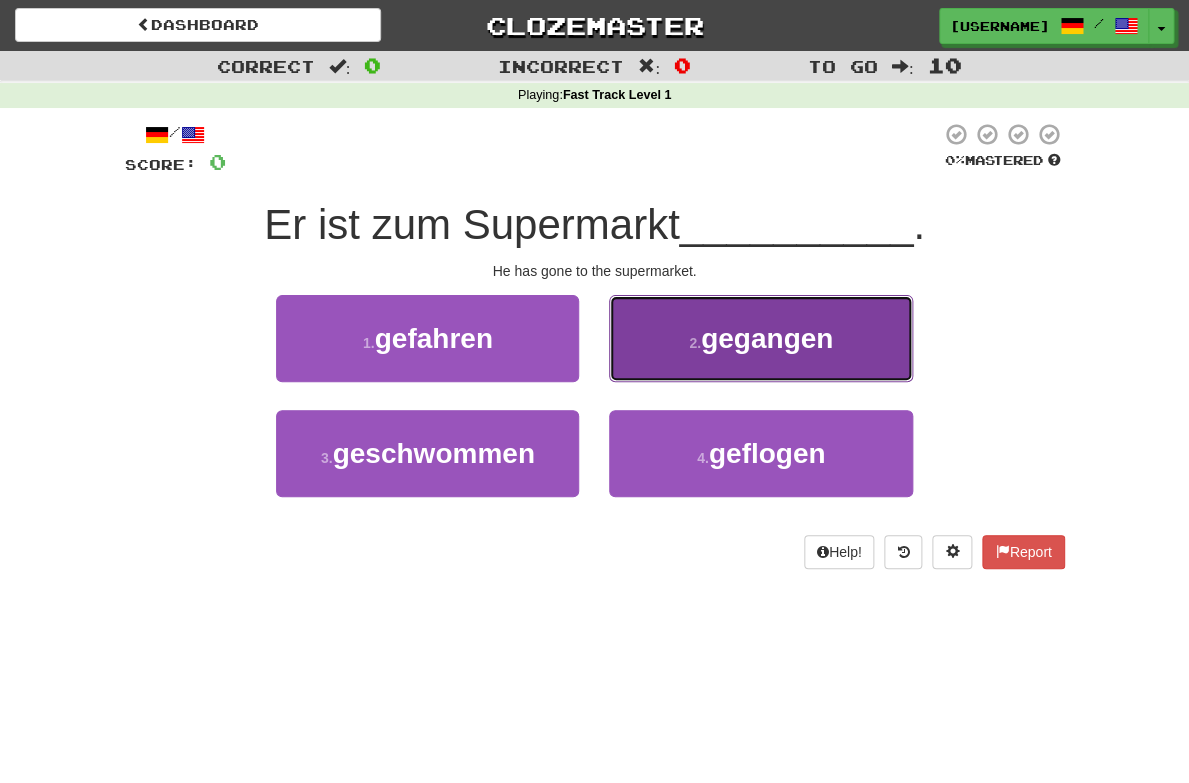 click on "[NUMBER] .  gegangen" at bounding box center [760, 338] 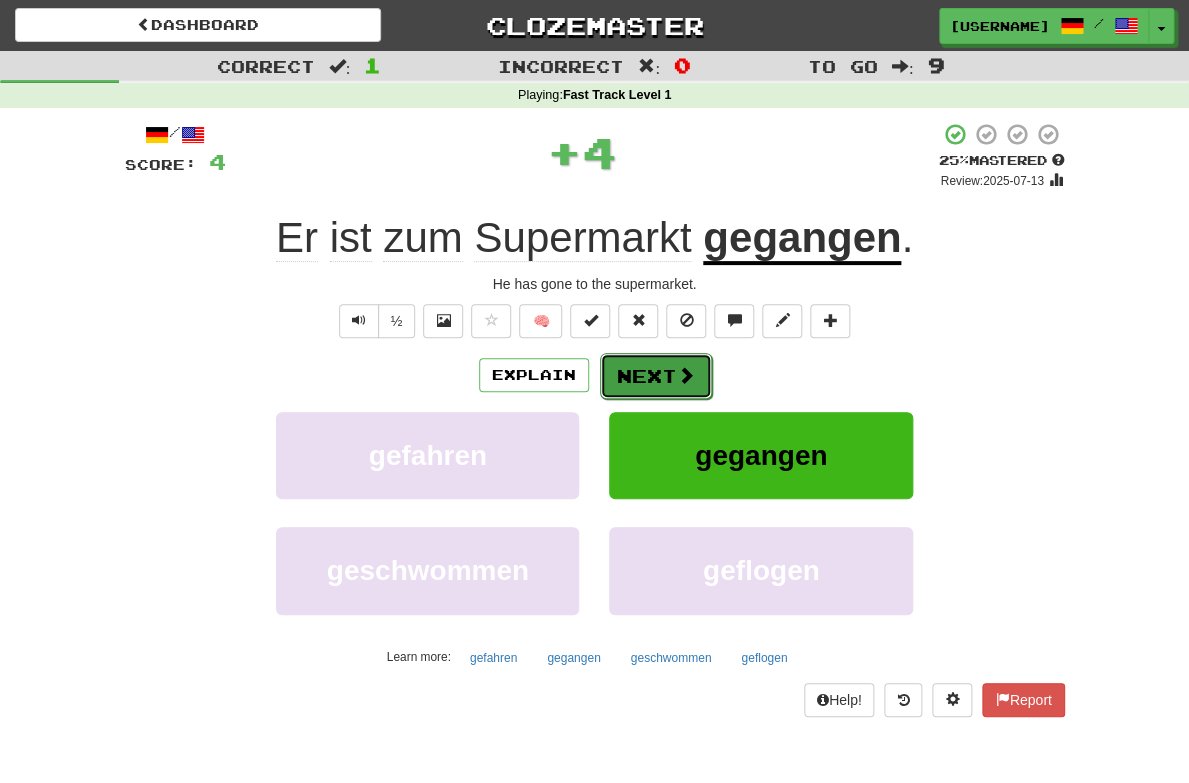 click on "Next" at bounding box center [656, 376] 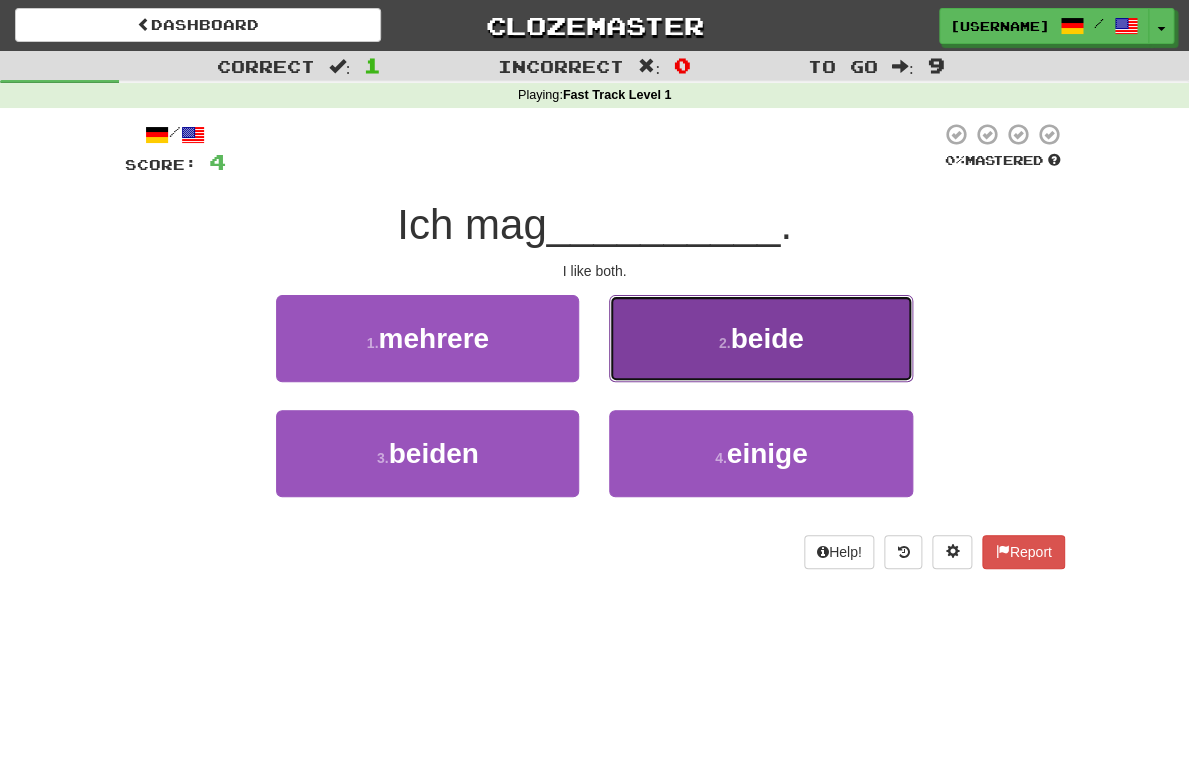 click on "2 .  beide" at bounding box center [760, 338] 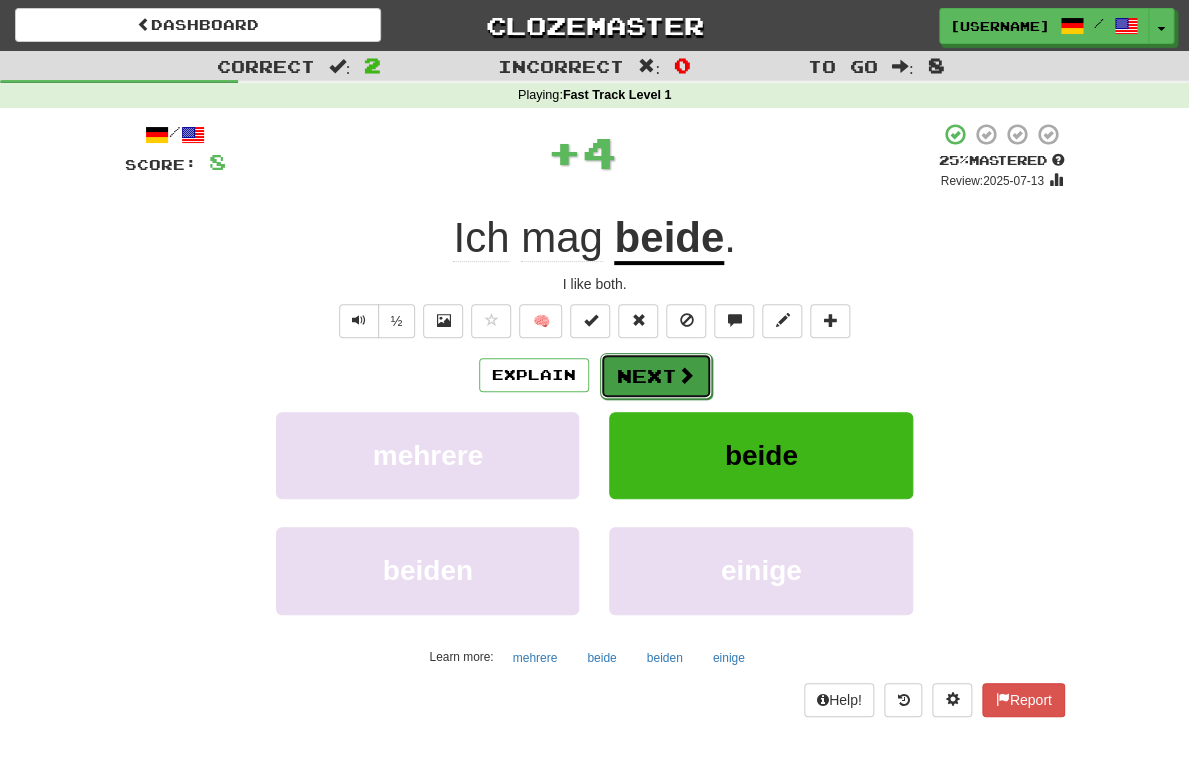 click on "Next" at bounding box center (656, 376) 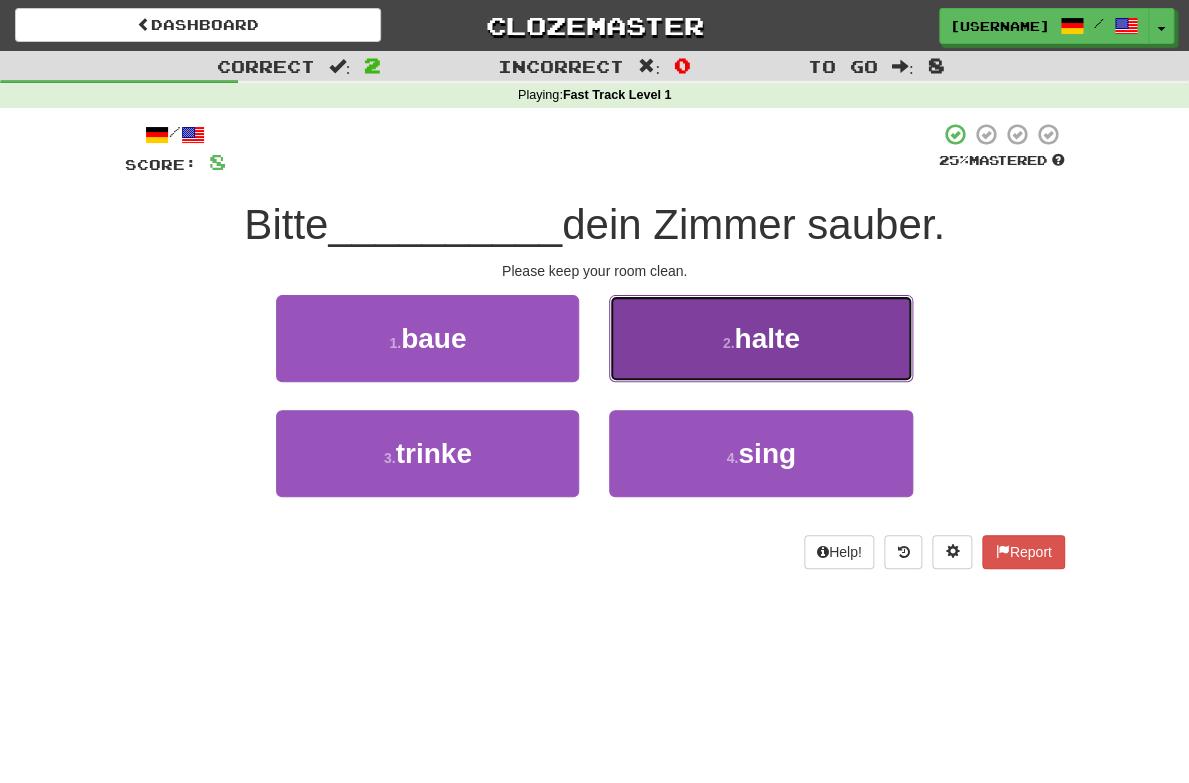 click on "[NUMBER] .  halte" at bounding box center (760, 338) 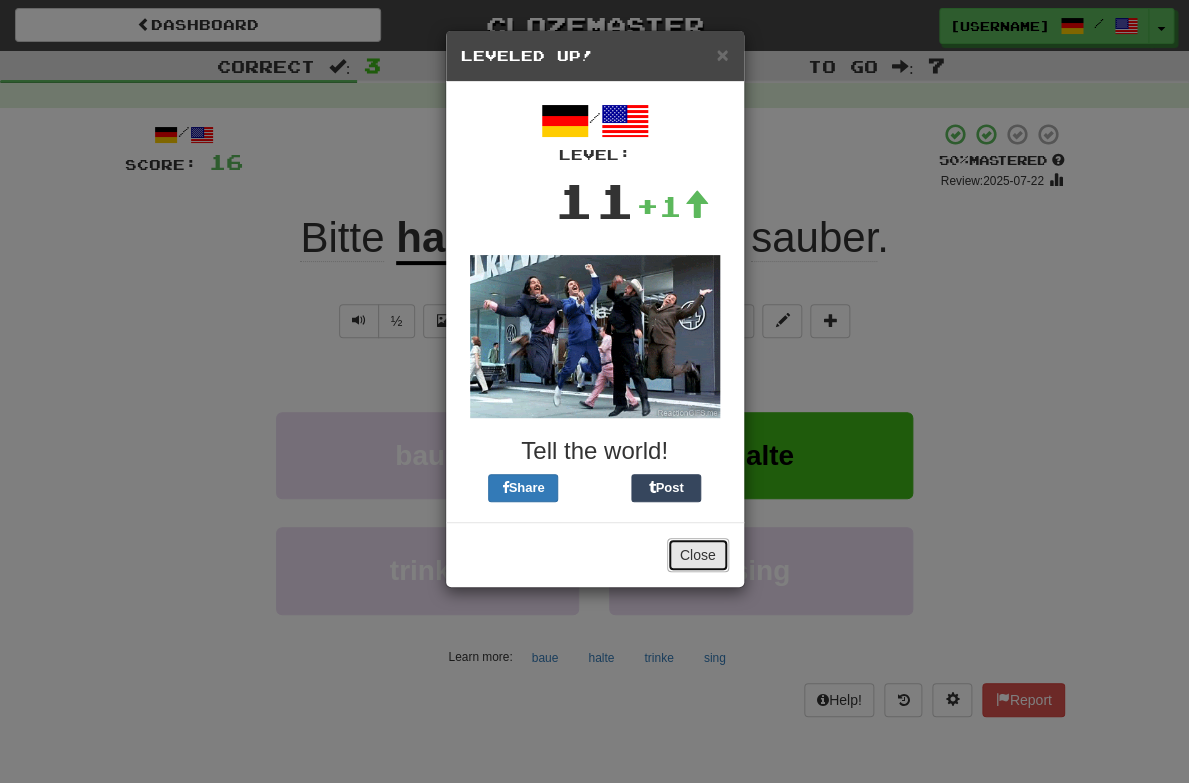 click on "Close" at bounding box center (698, 555) 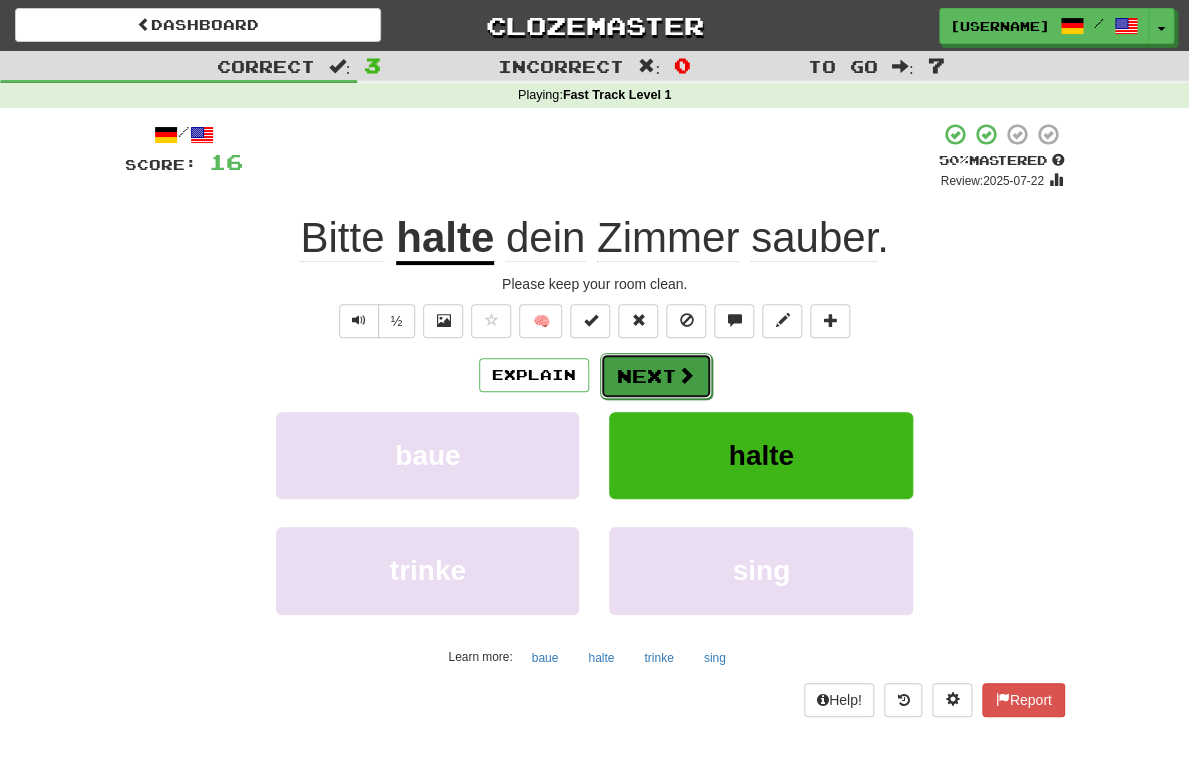 click on "Next" at bounding box center [656, 376] 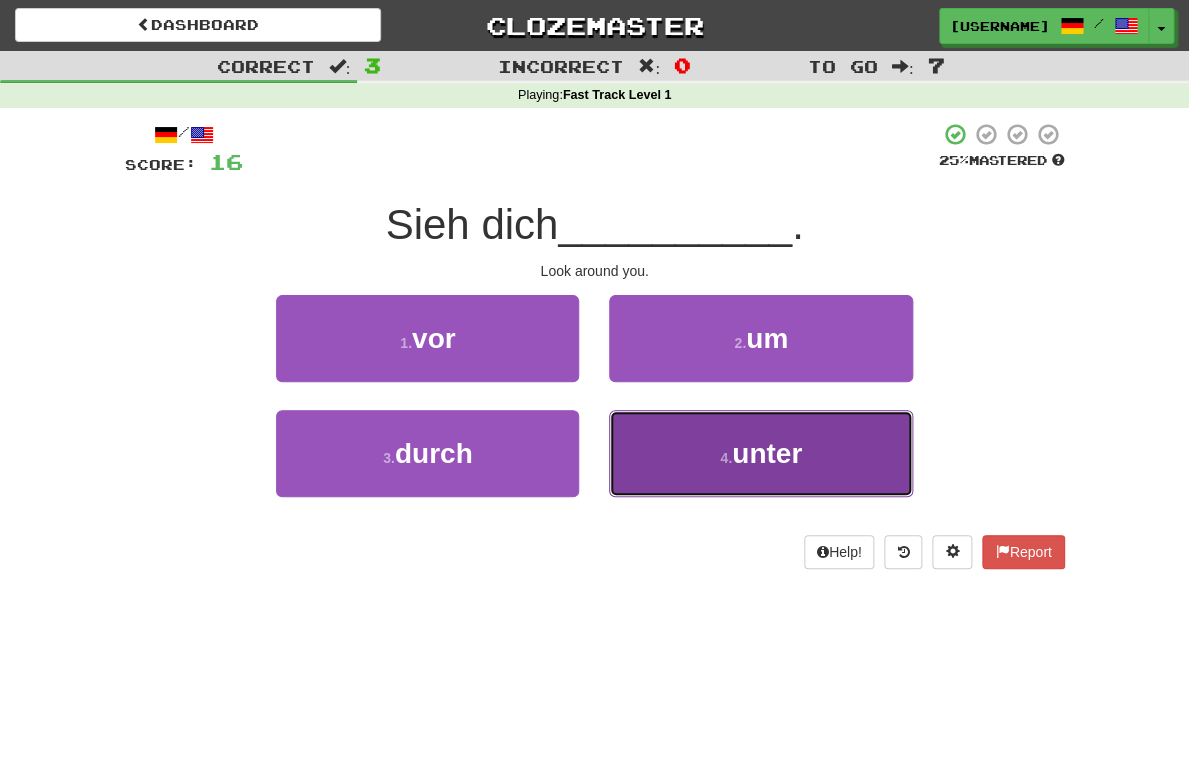 click on "[NUMBER] .  unter" at bounding box center (760, 453) 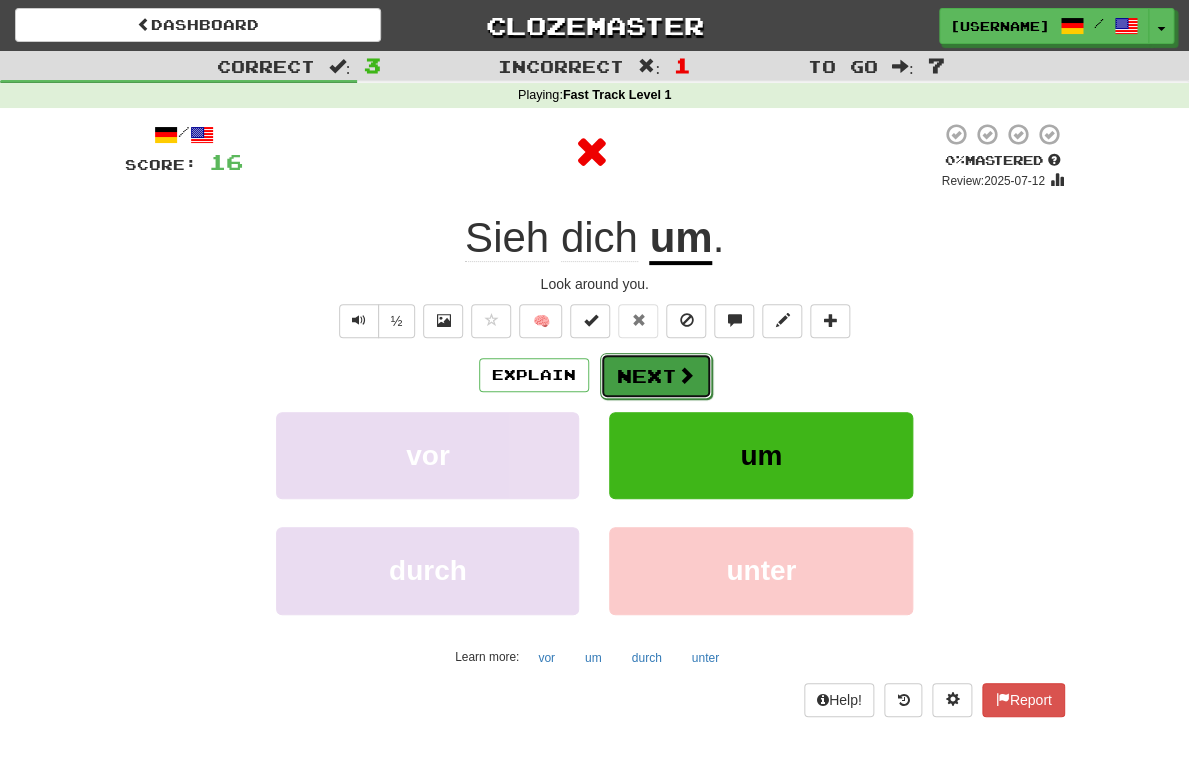 click on "Next" at bounding box center [656, 376] 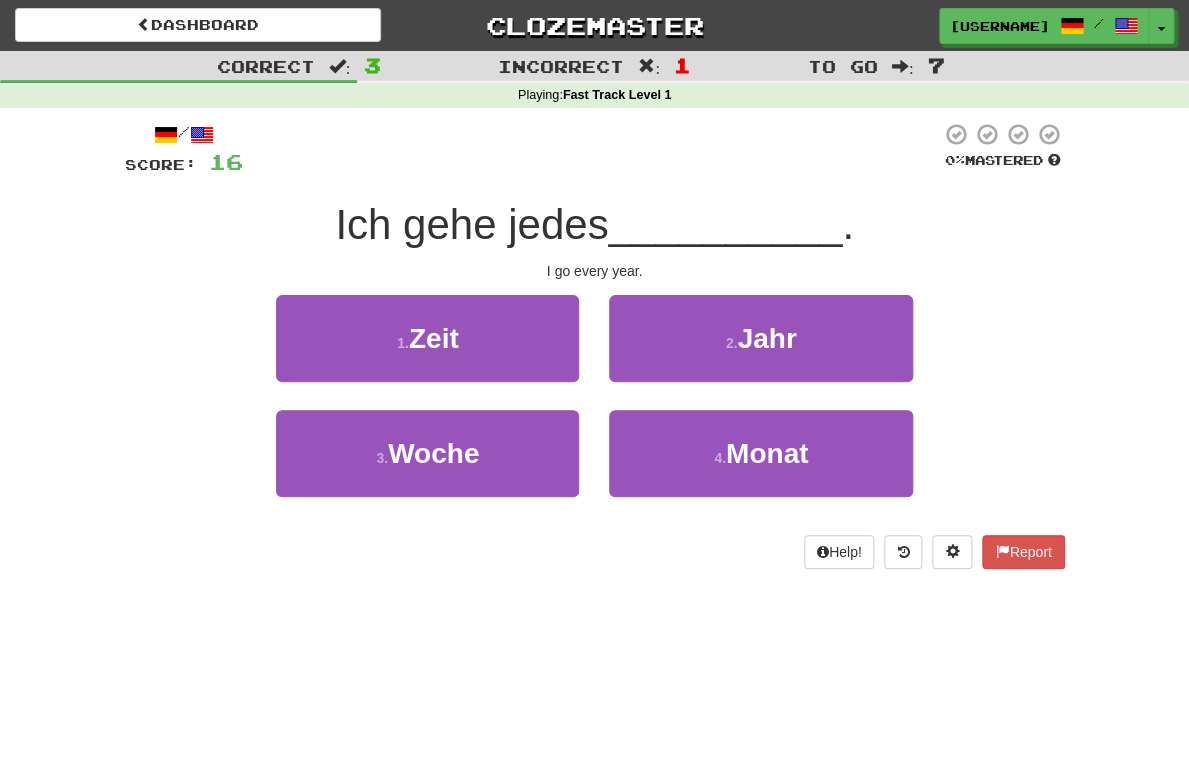 click on "[NUMBER] .  Jahr" at bounding box center [760, 352] 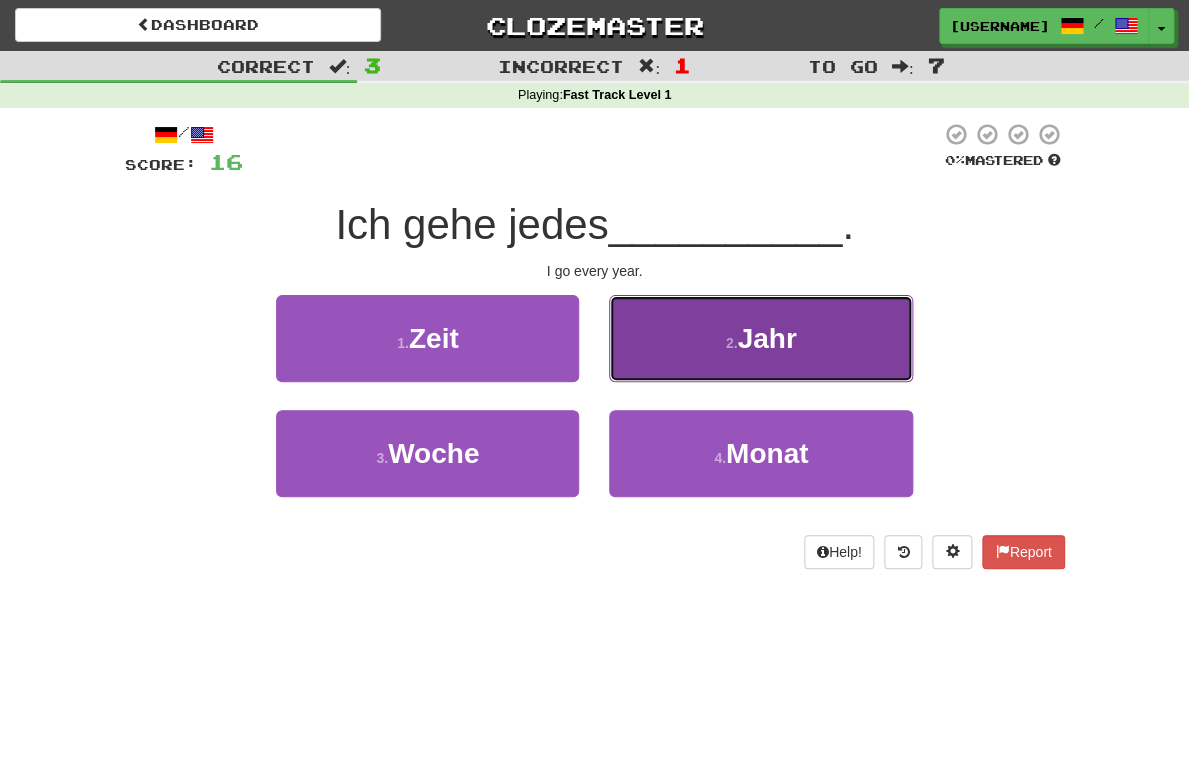 click on "[NUMBER] .  Jahr" at bounding box center [760, 338] 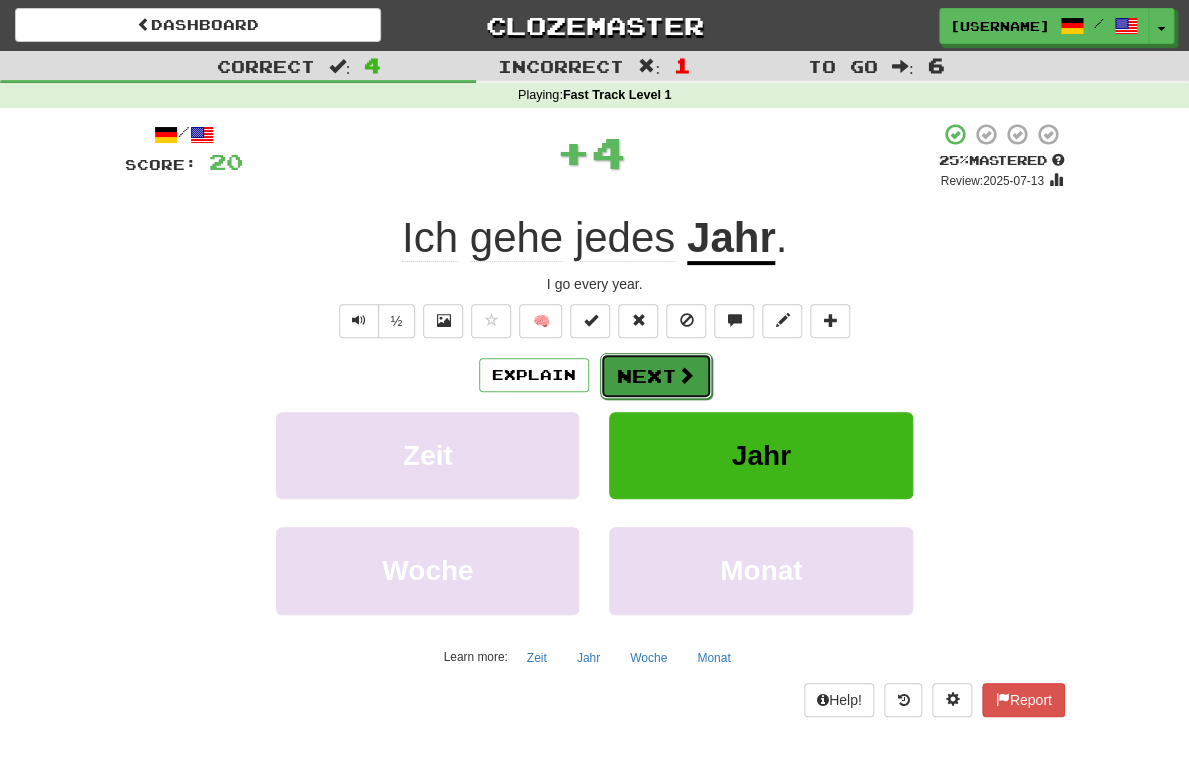 click on "Next" at bounding box center [656, 376] 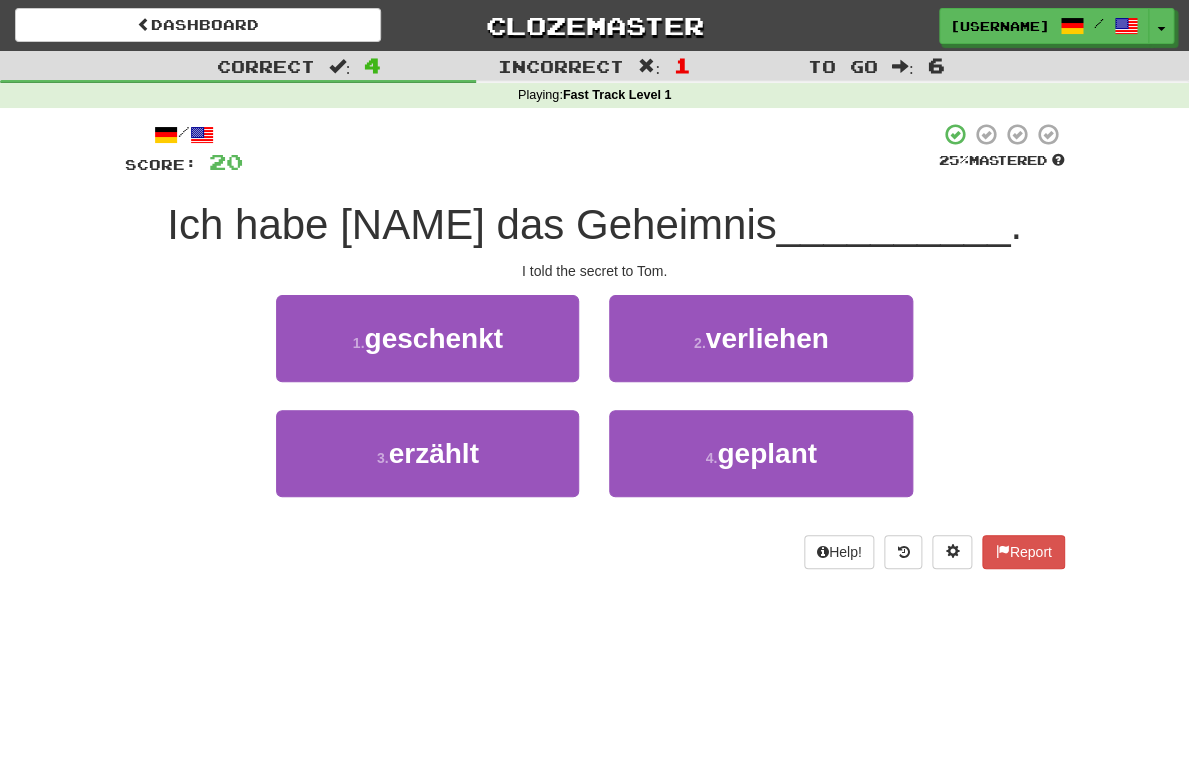 click on "Help!  Report" at bounding box center [595, 552] 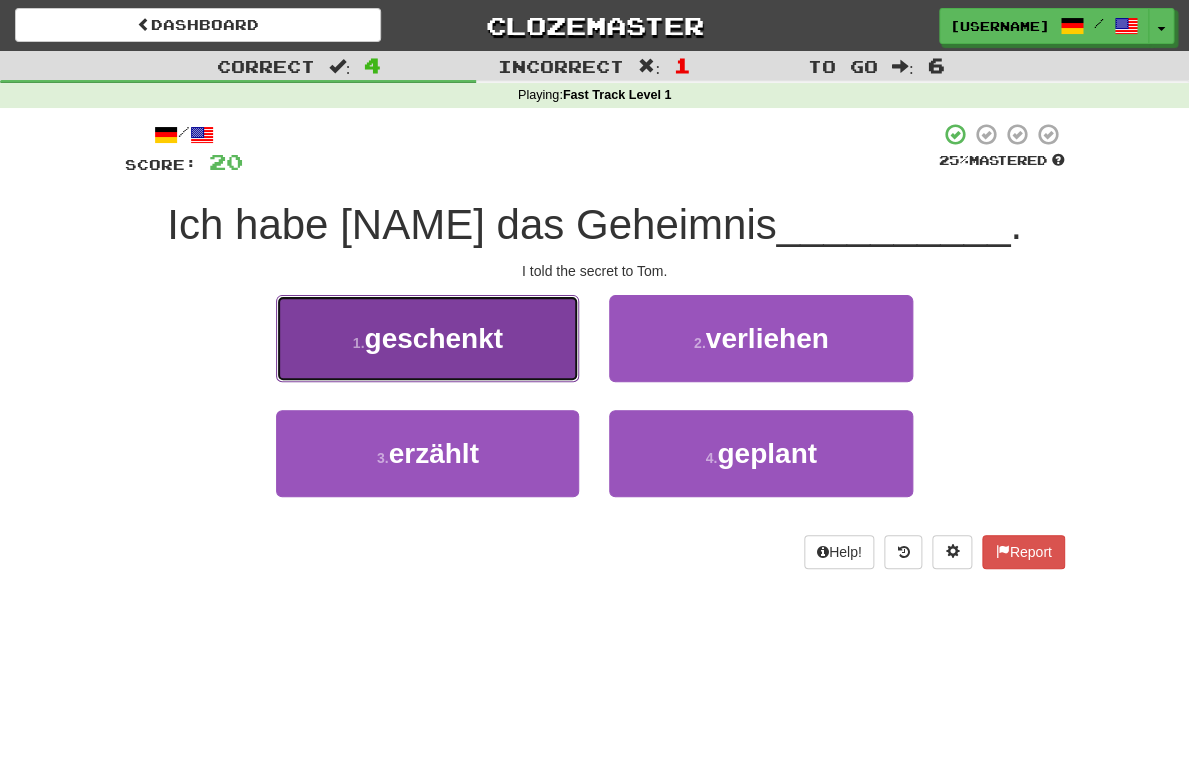 click on "[NUMBER] .  geschenkt" at bounding box center [427, 338] 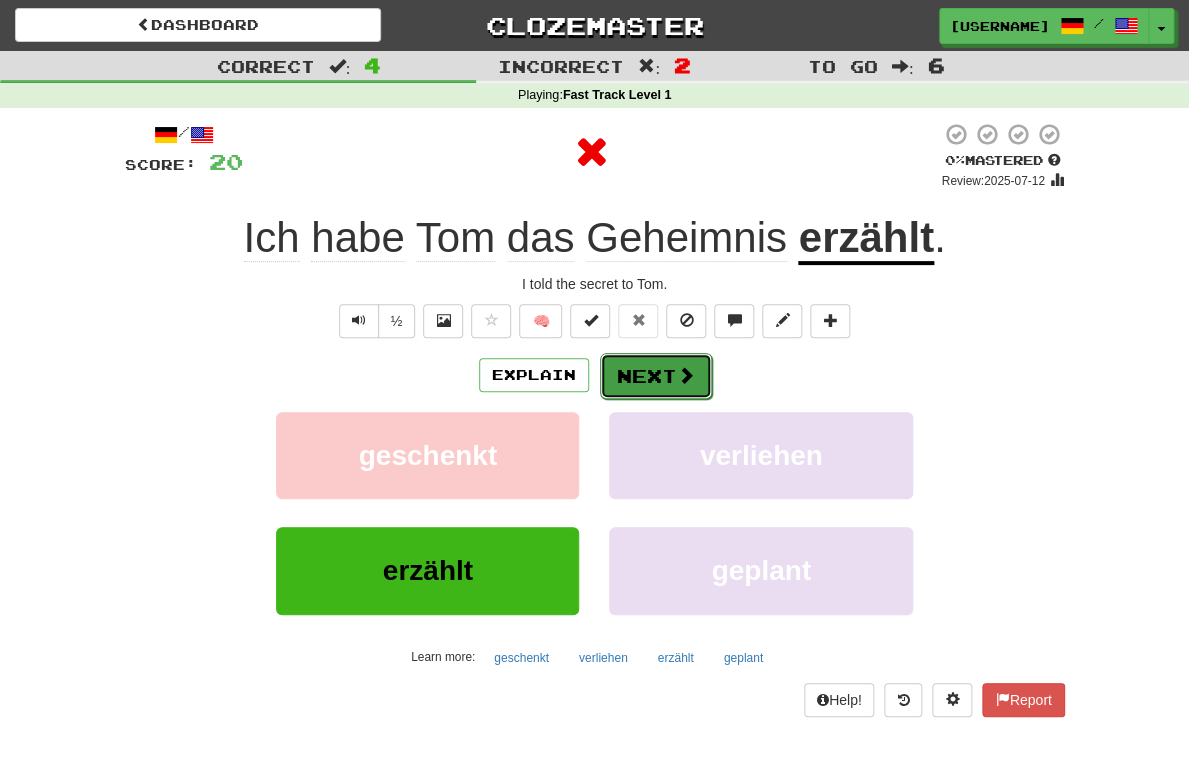 click on "Next" at bounding box center [656, 376] 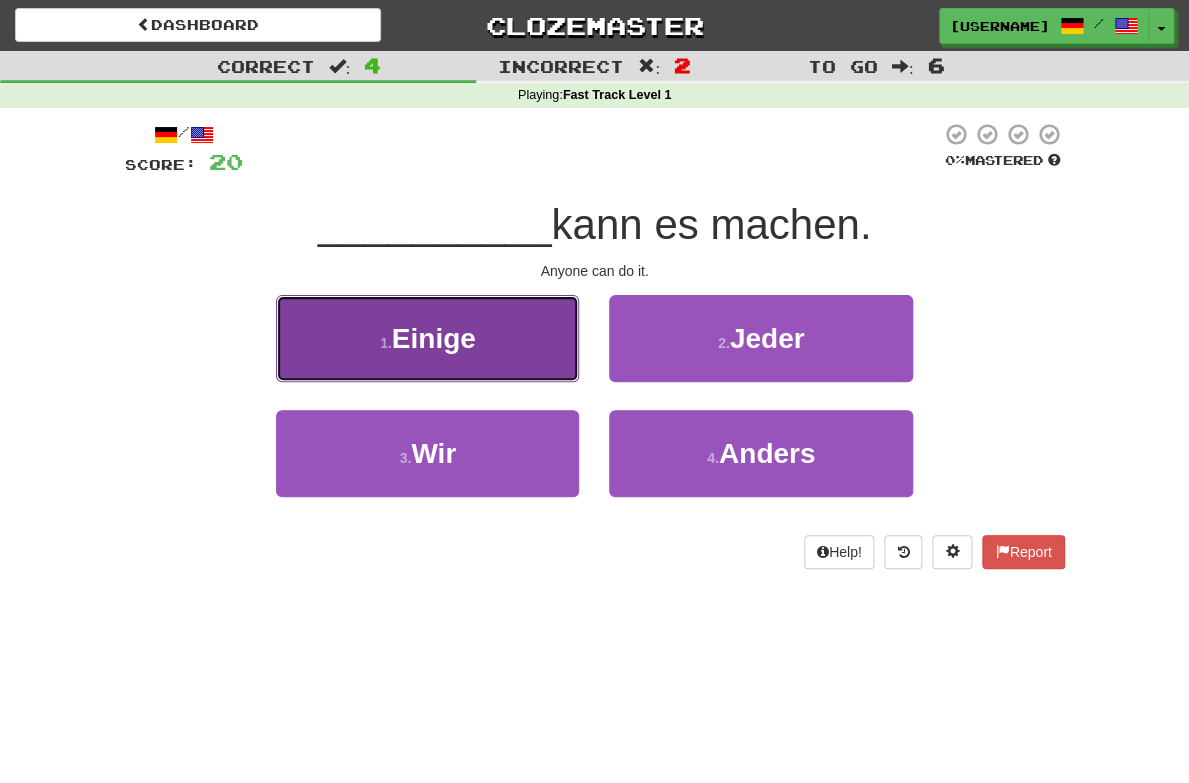 click on "[NUMBER] .  Einige" at bounding box center (427, 338) 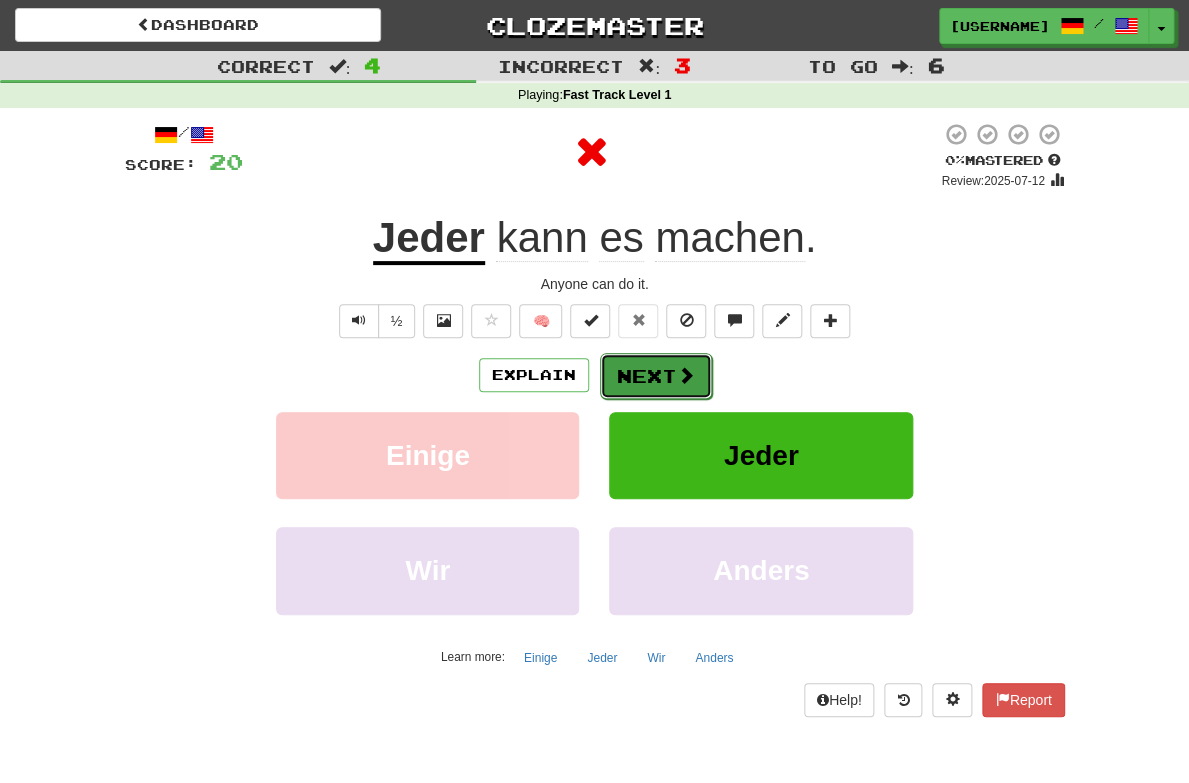 click on "Next" at bounding box center (656, 376) 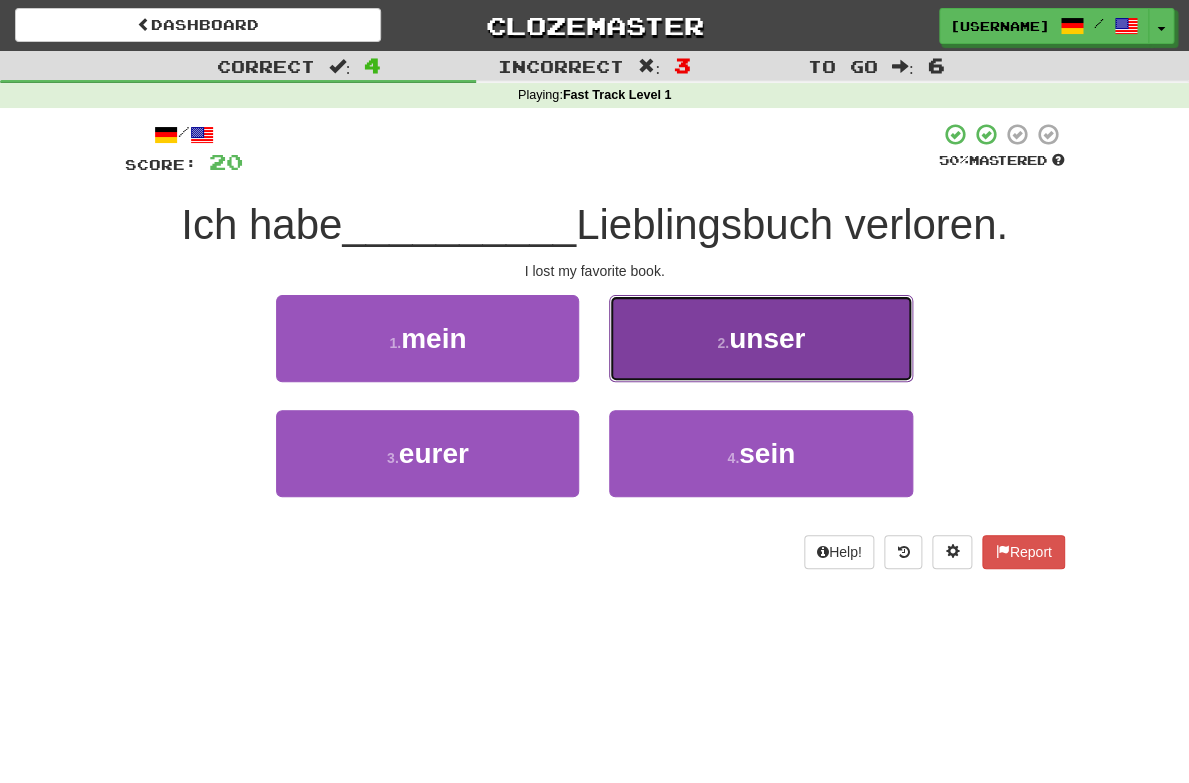 click on "2 .  unser" at bounding box center (760, 338) 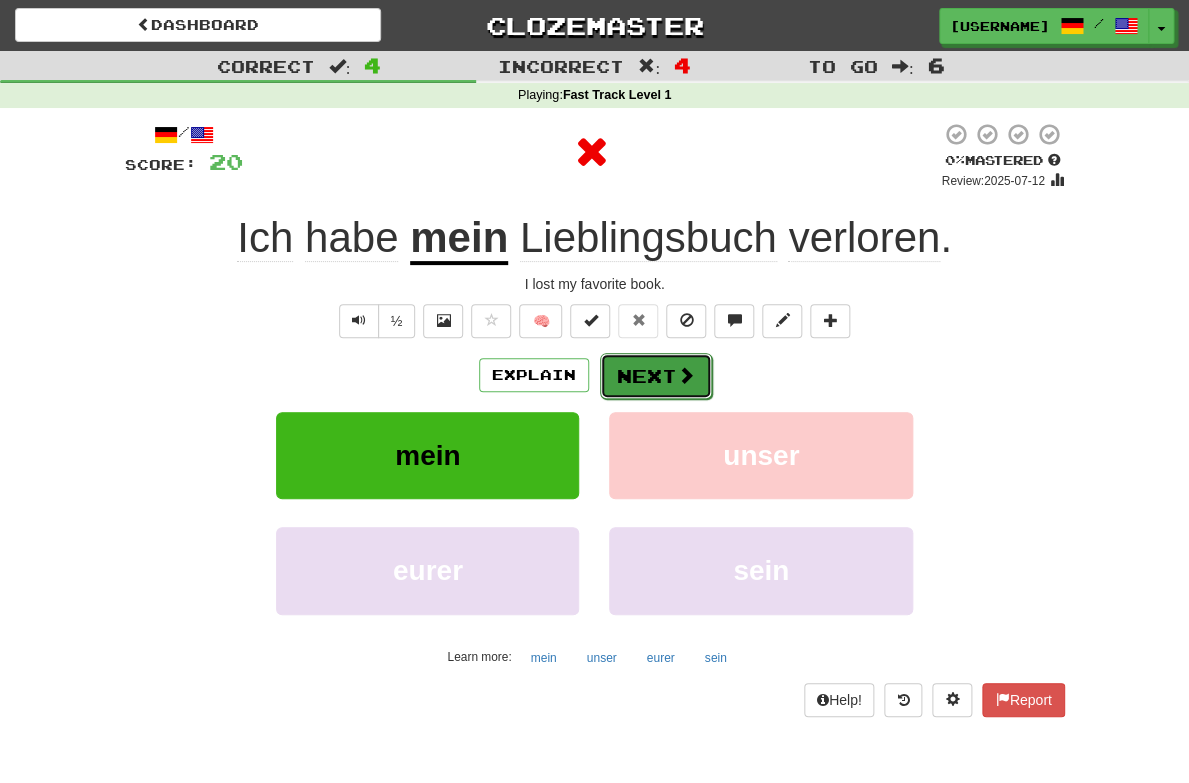 click on "Next" at bounding box center [656, 376] 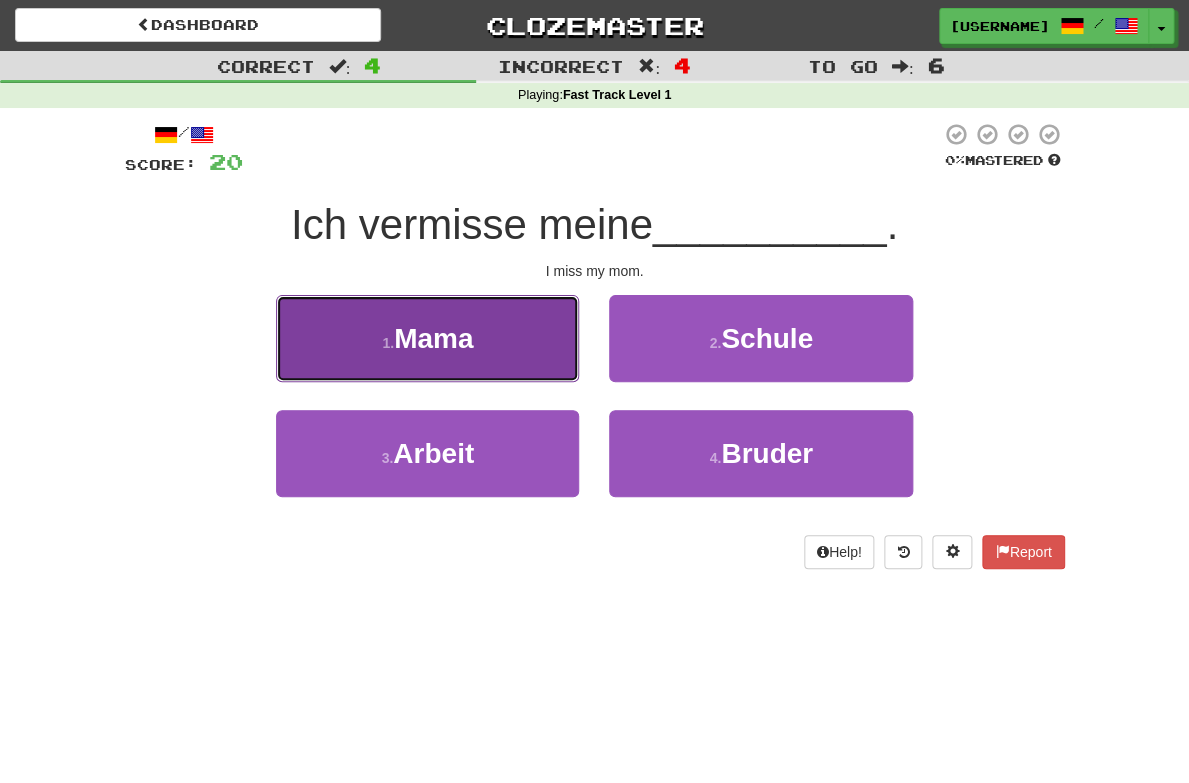 click on "[NUMBER] .  Mama" at bounding box center (427, 338) 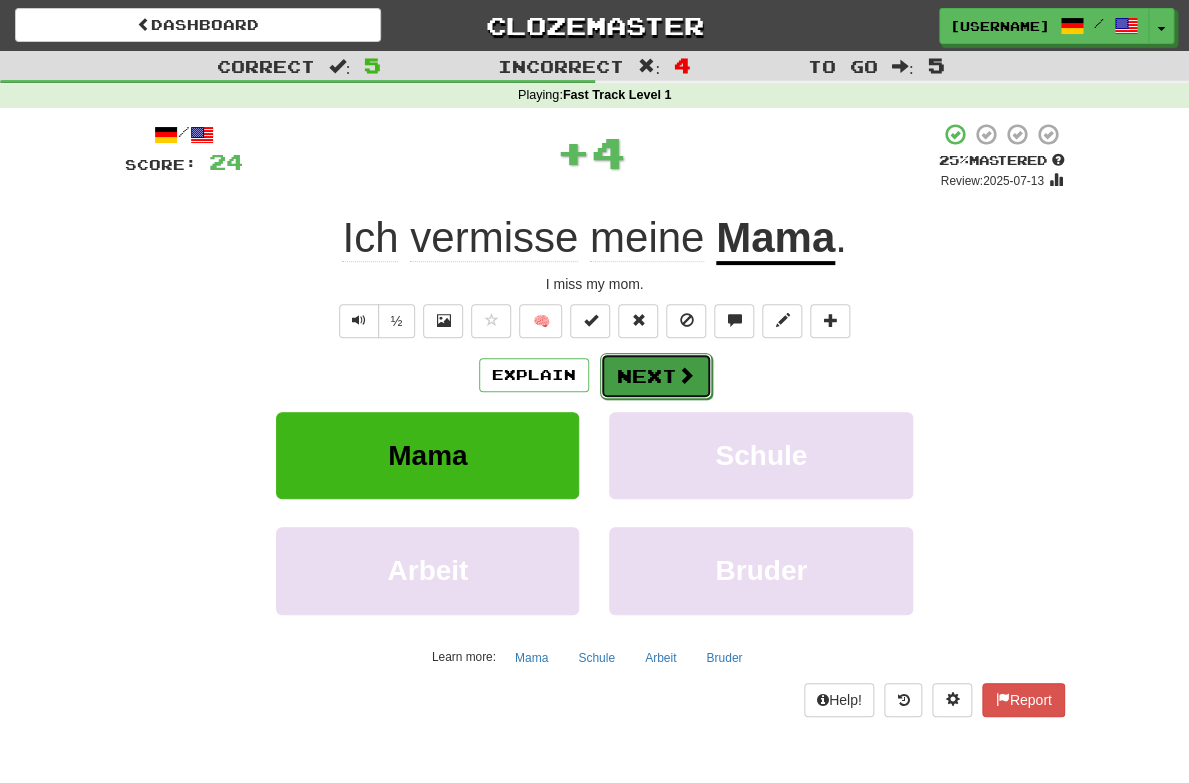 click at bounding box center [686, 375] 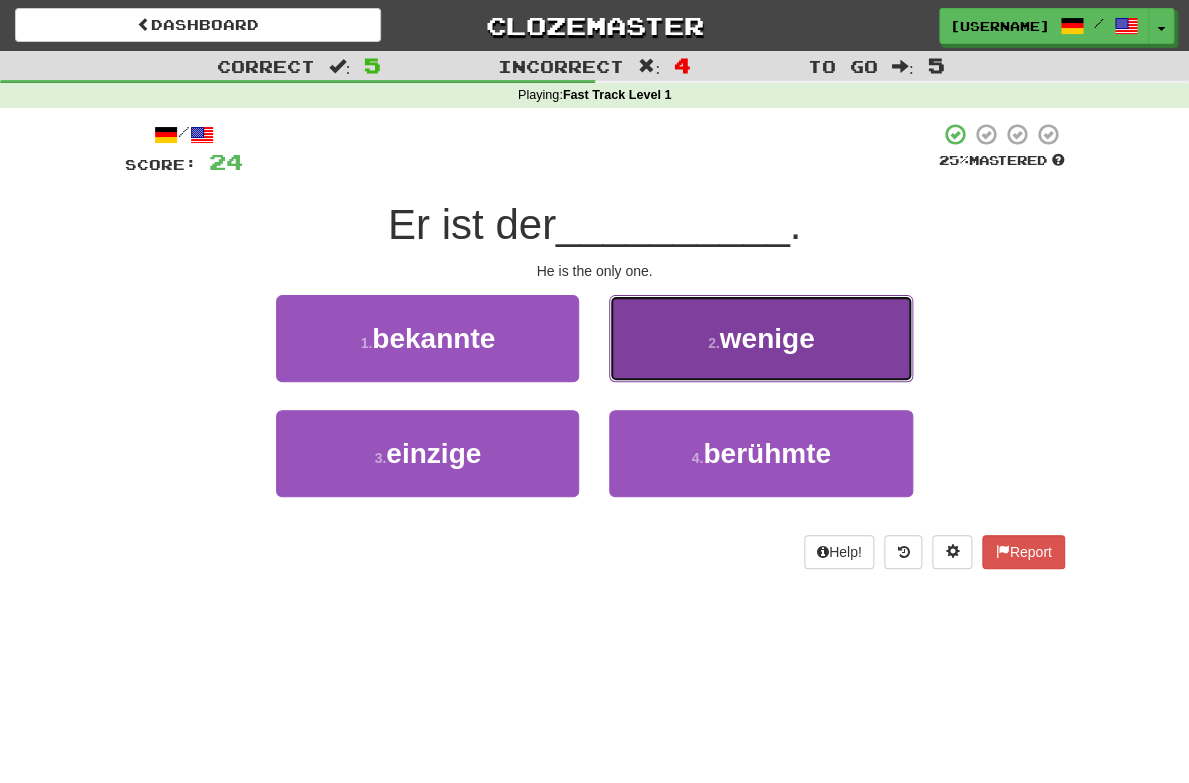 click on "[NUMBER] .  wenige" at bounding box center (760, 338) 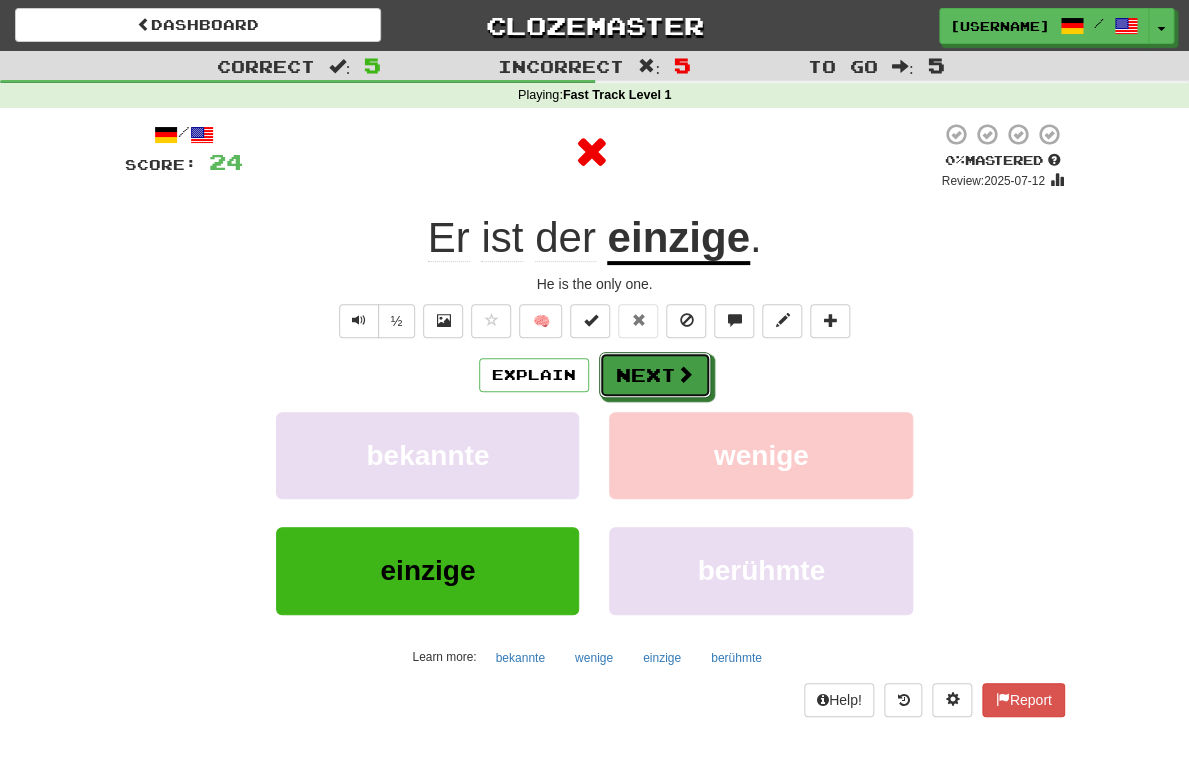 click on "Next" at bounding box center [655, 375] 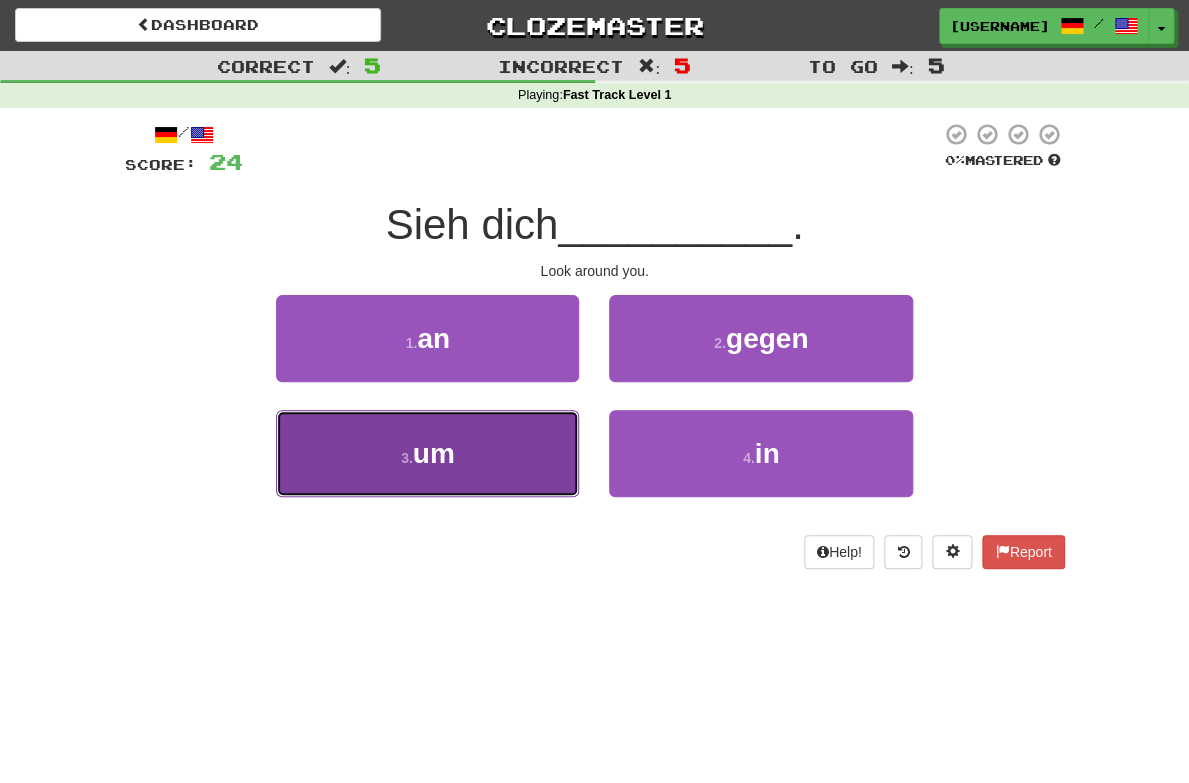 click on "[NUMBER] .  um" at bounding box center [427, 453] 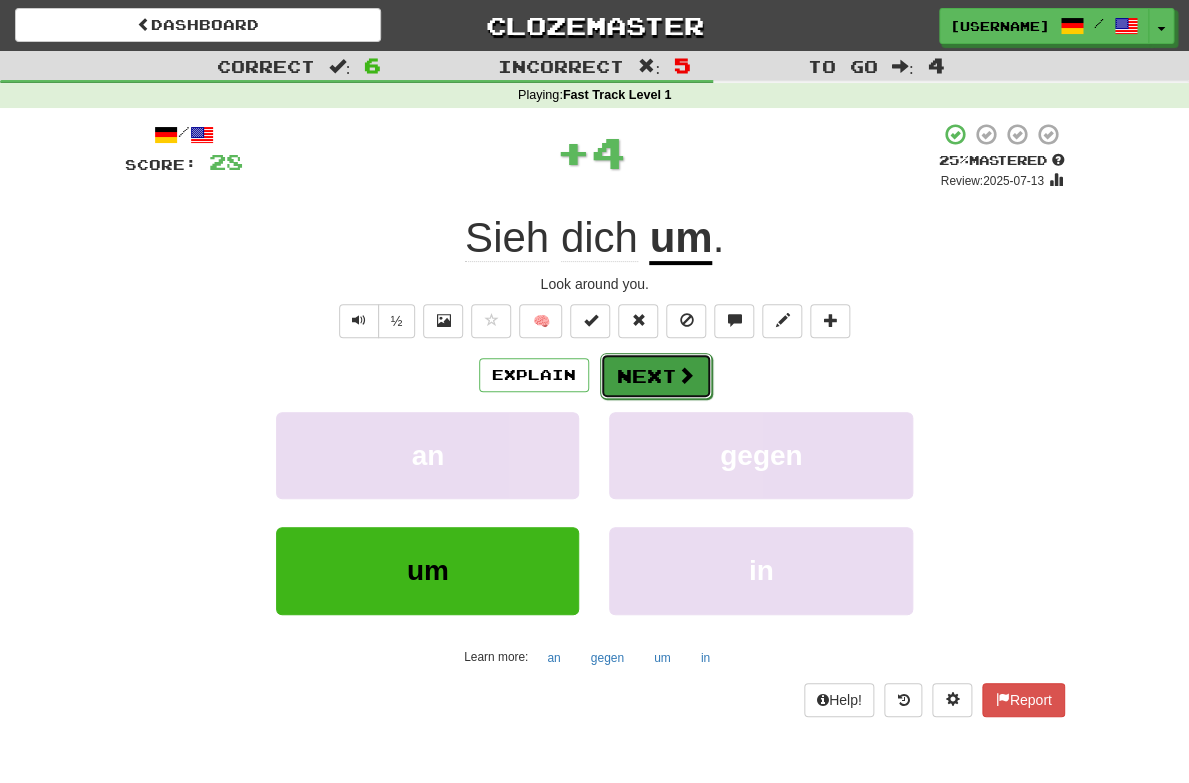 click on "Next" at bounding box center (656, 376) 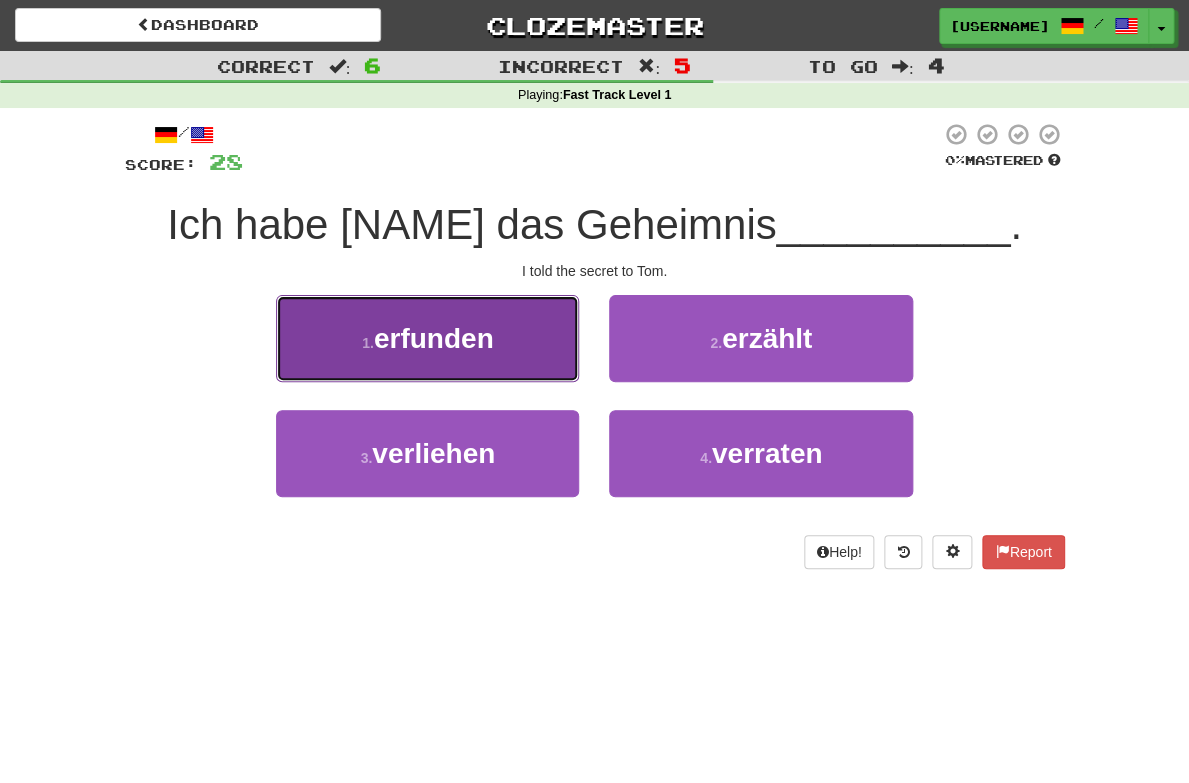 click on "1 .  erfunden" at bounding box center (427, 338) 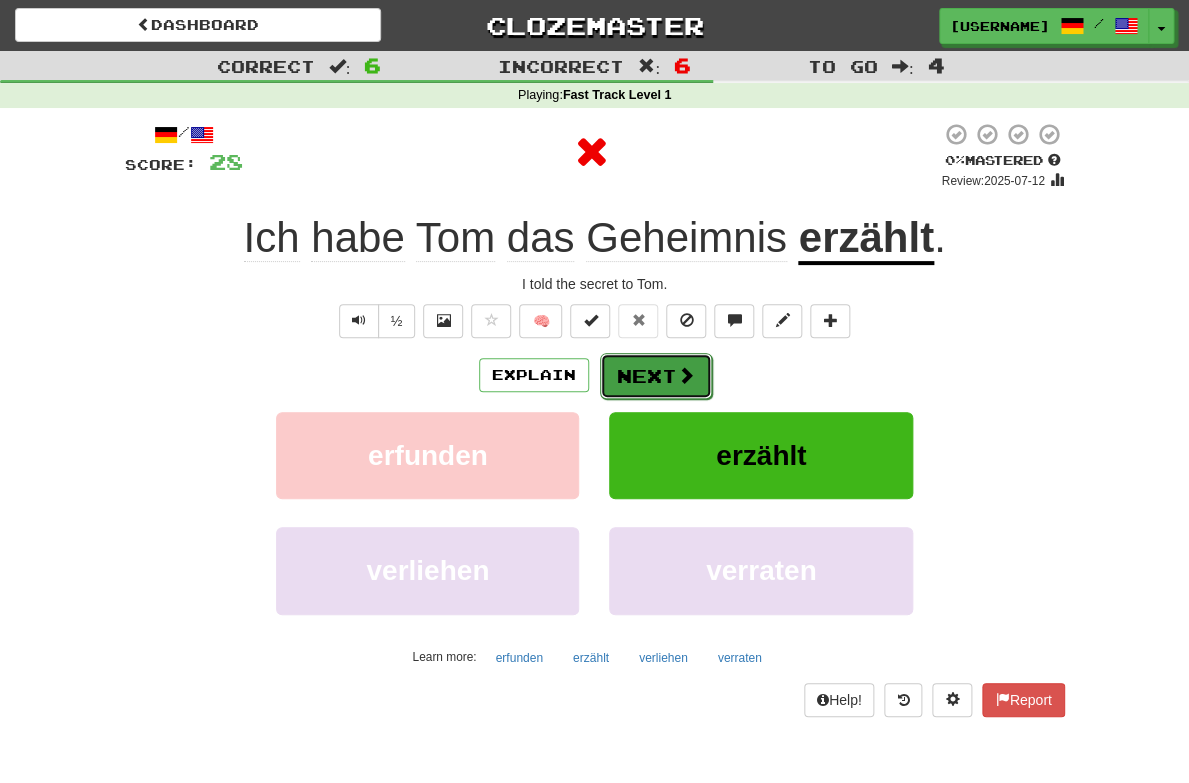 click on "Next" at bounding box center [656, 376] 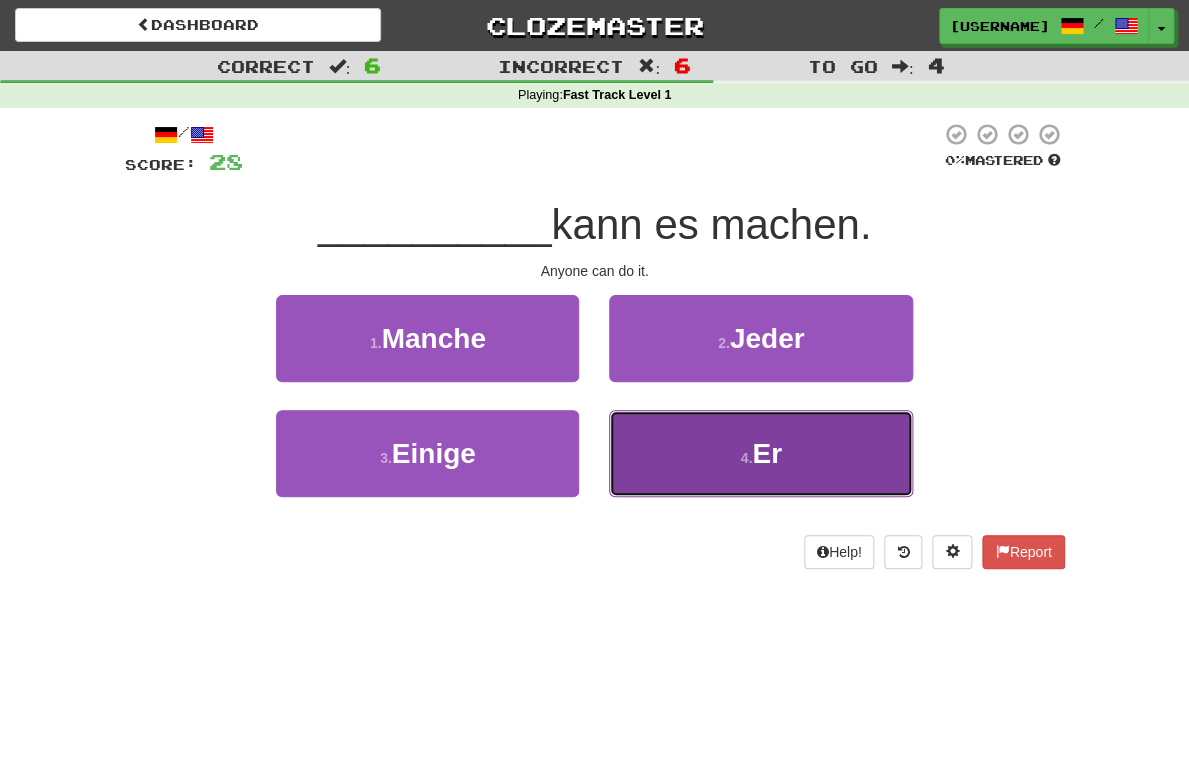 click on "4 .  Er" at bounding box center (760, 453) 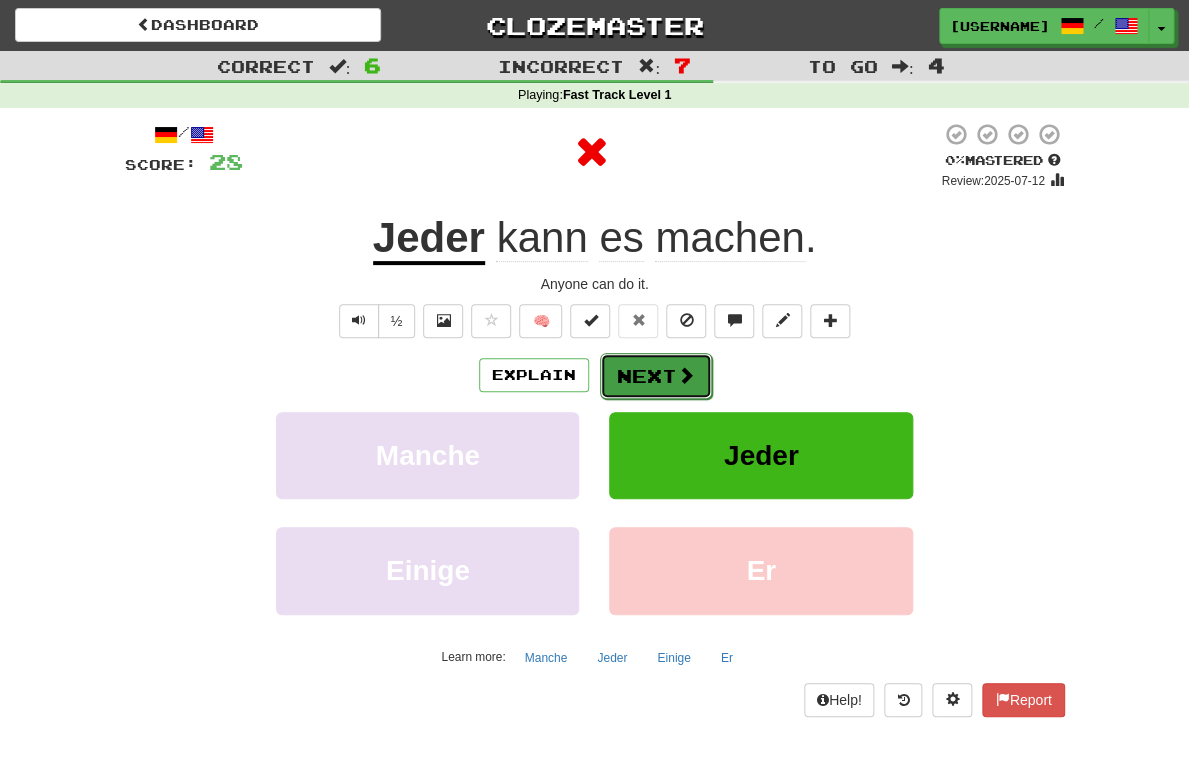click on "Next" at bounding box center [656, 376] 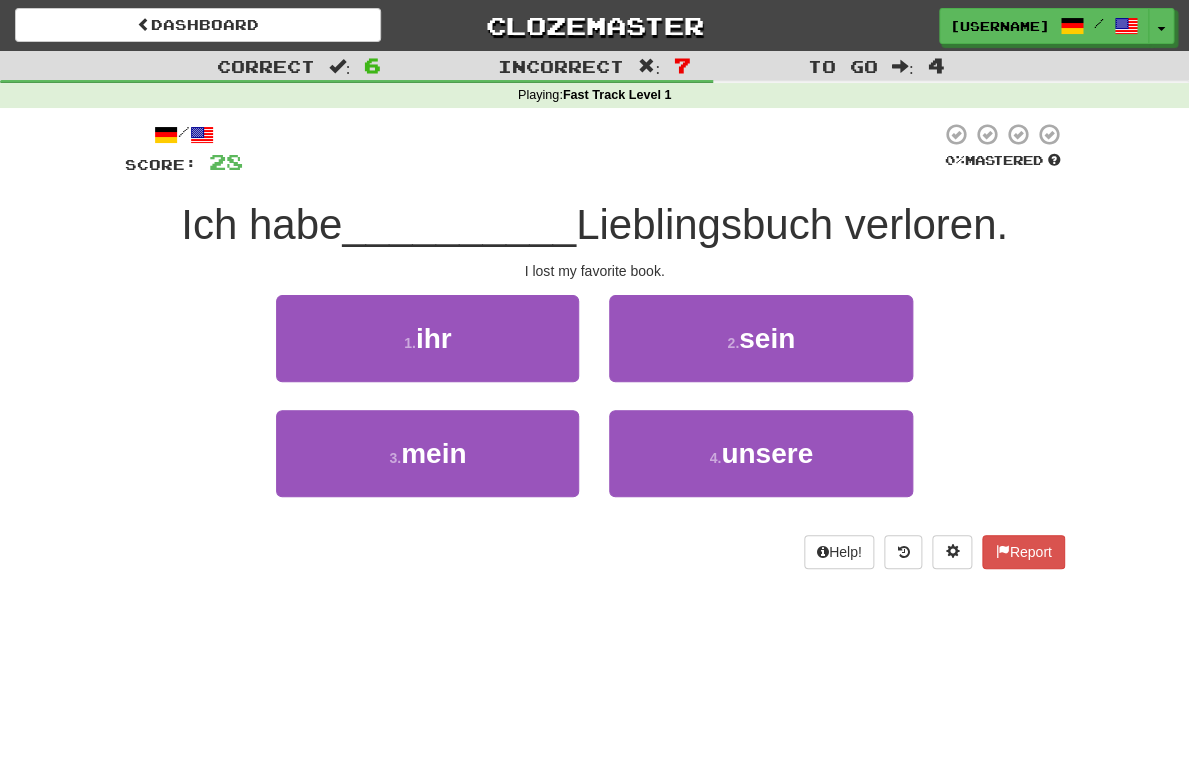 click on "3 .  mein" at bounding box center [427, 467] 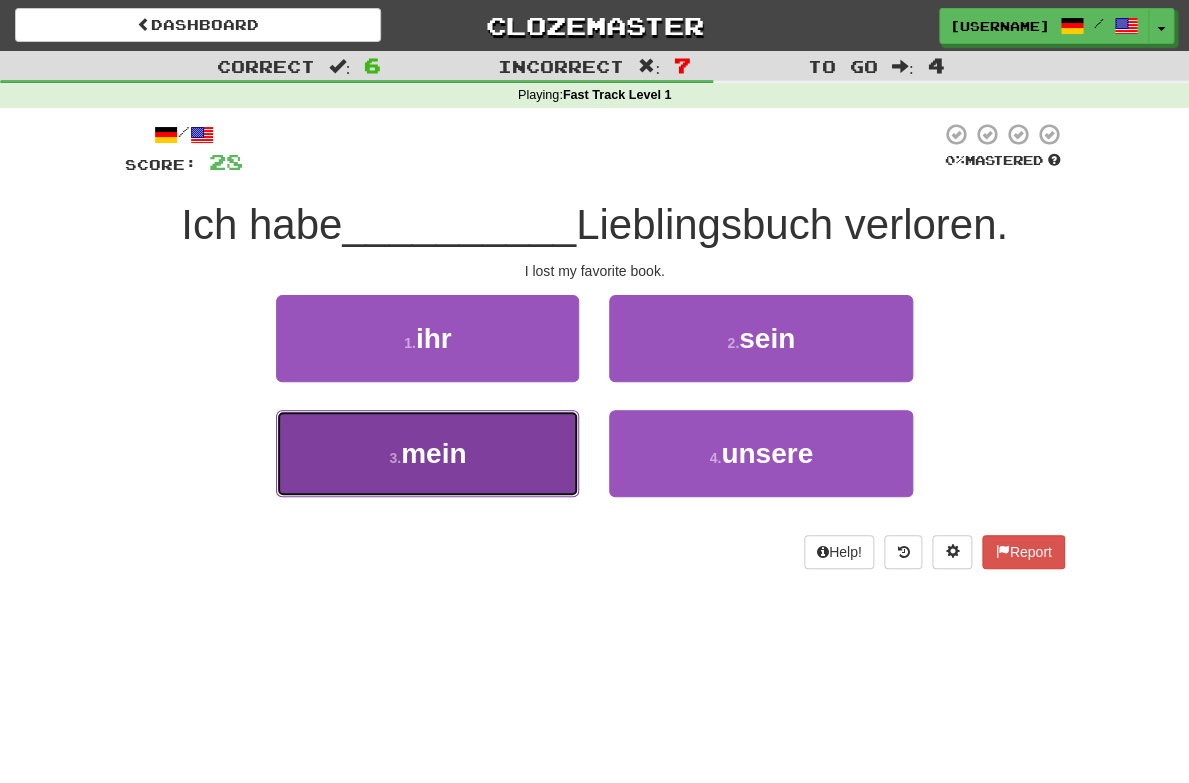 click on "3 .  mein" at bounding box center (427, 453) 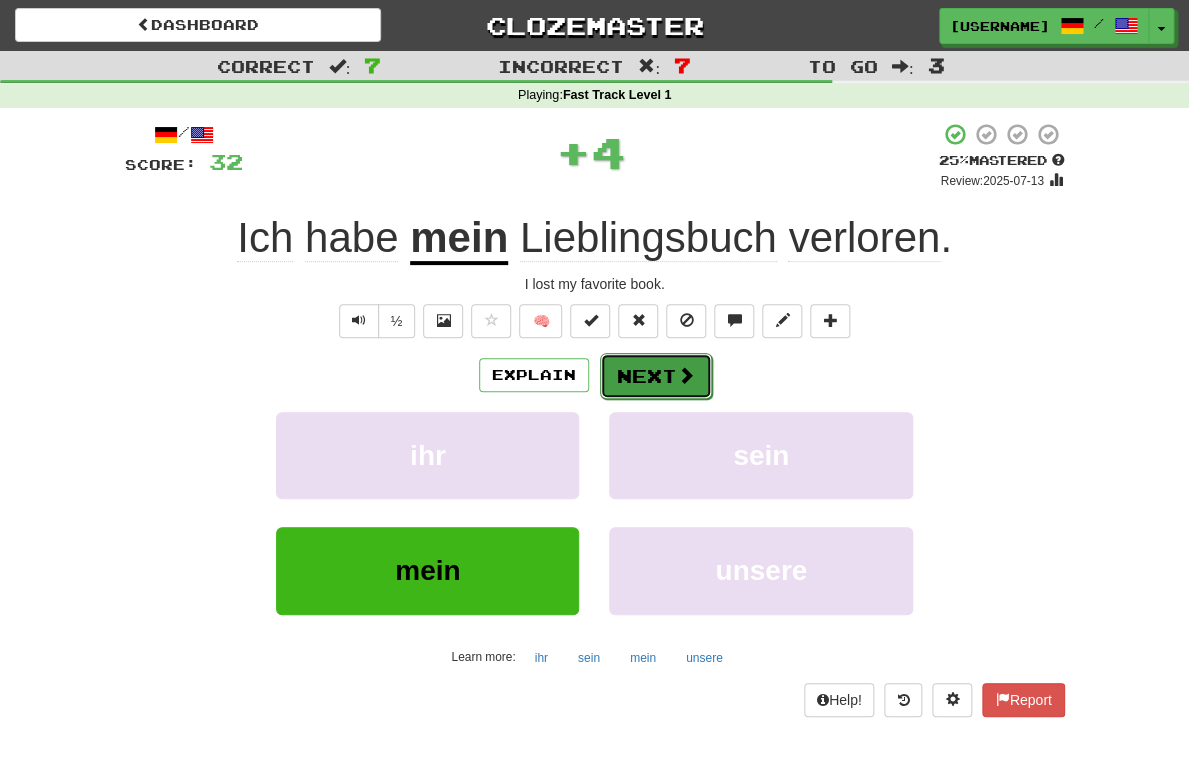 click on "Next" at bounding box center (656, 376) 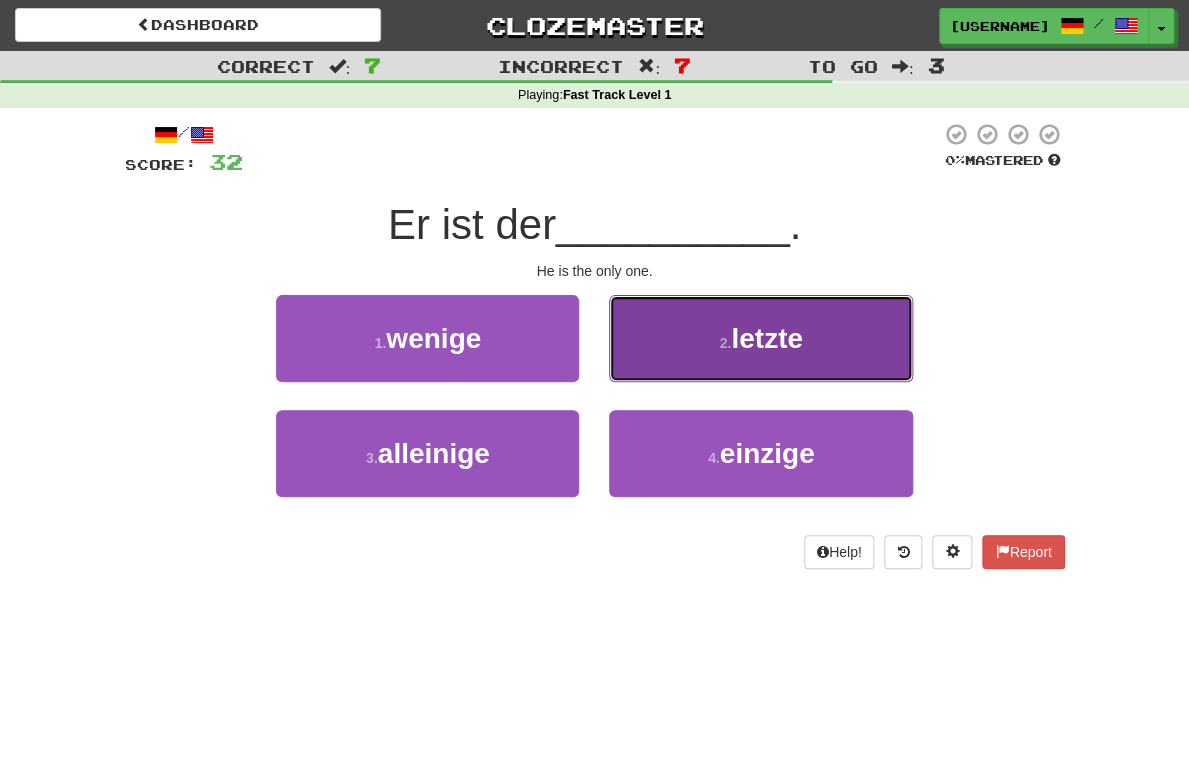 click on "2 .  letzte" at bounding box center [760, 338] 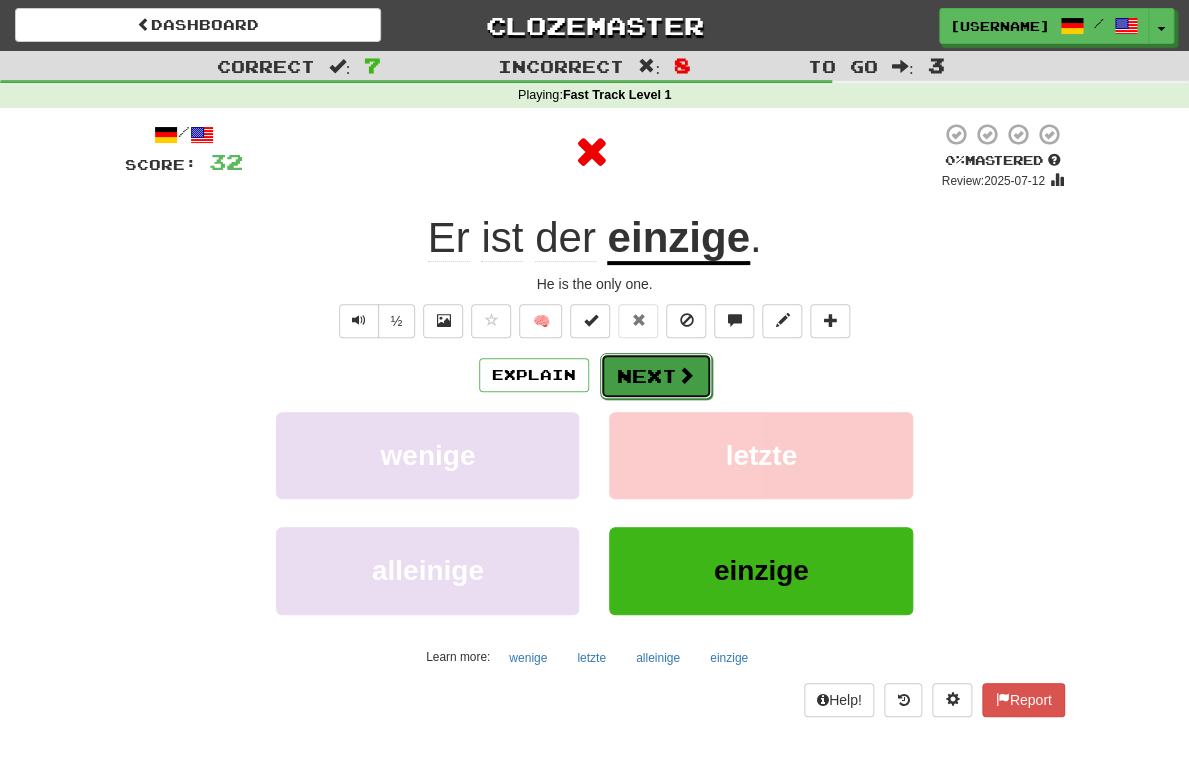 click on "Next" at bounding box center (656, 376) 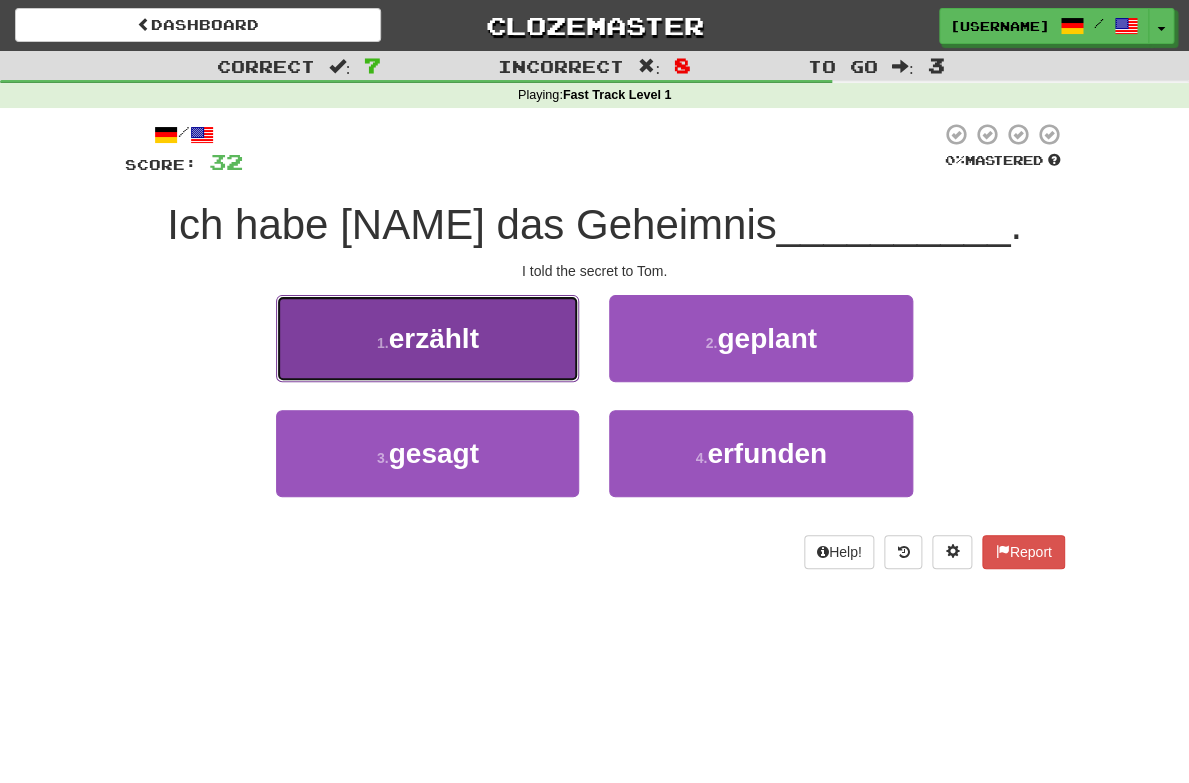 click on "1 .  erzählt" at bounding box center (427, 338) 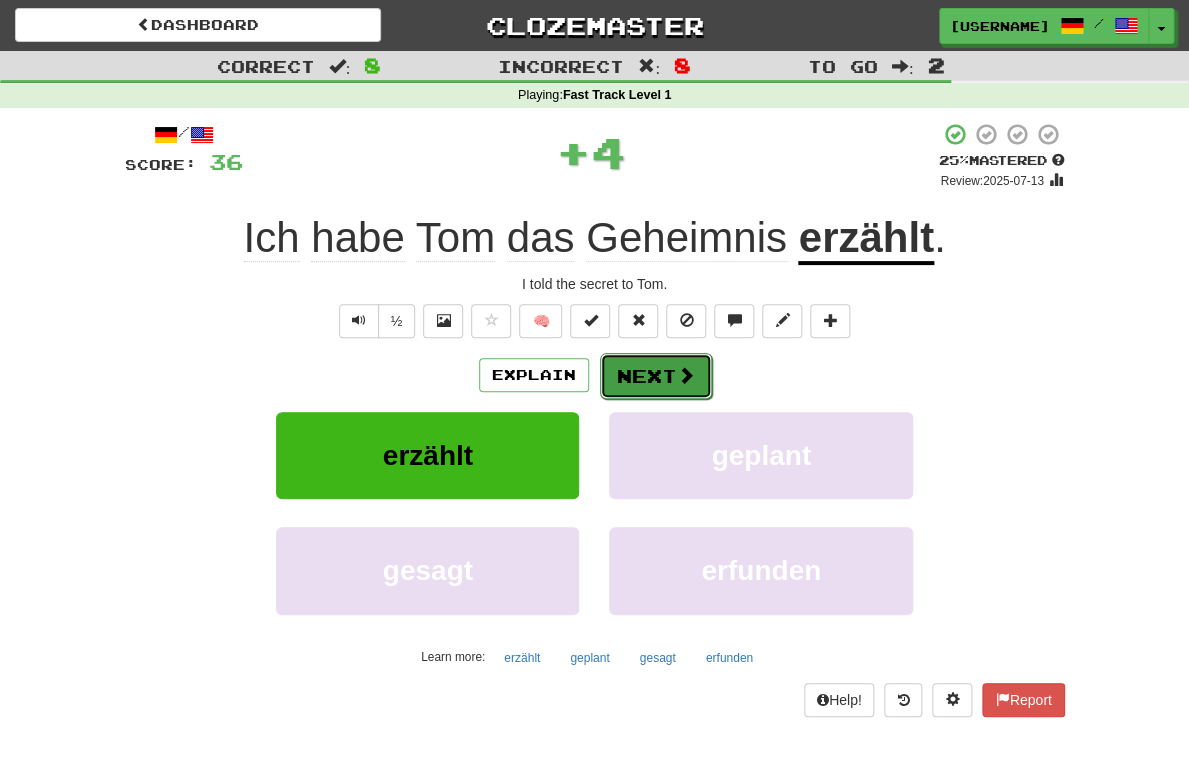 click on "Next" at bounding box center (656, 376) 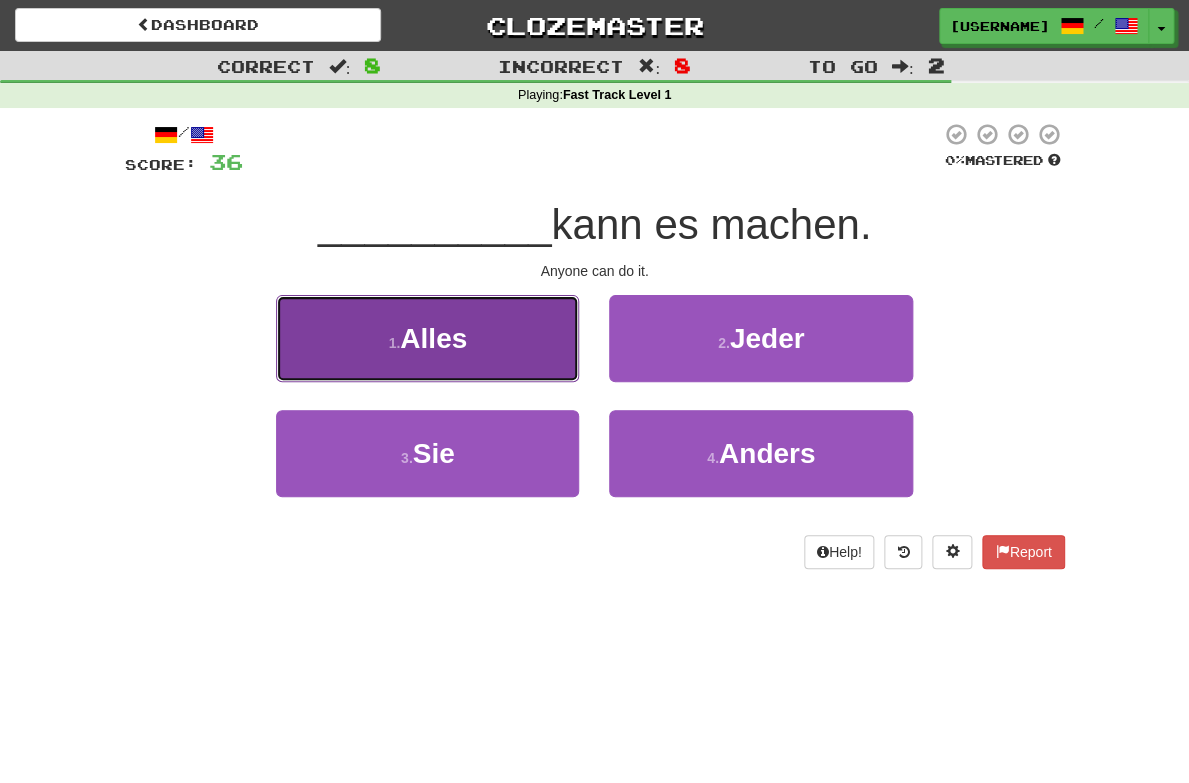 click on "[NUMBER] .  Alles" at bounding box center [427, 338] 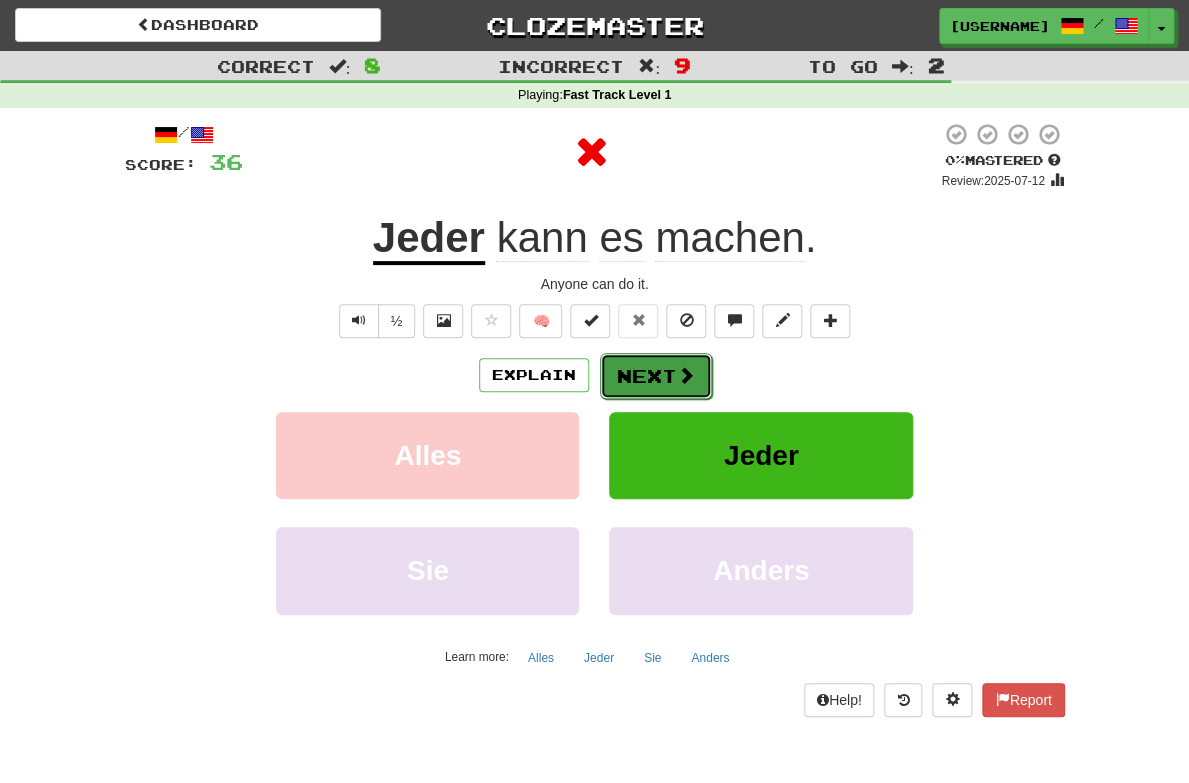 click on "Next" at bounding box center [656, 376] 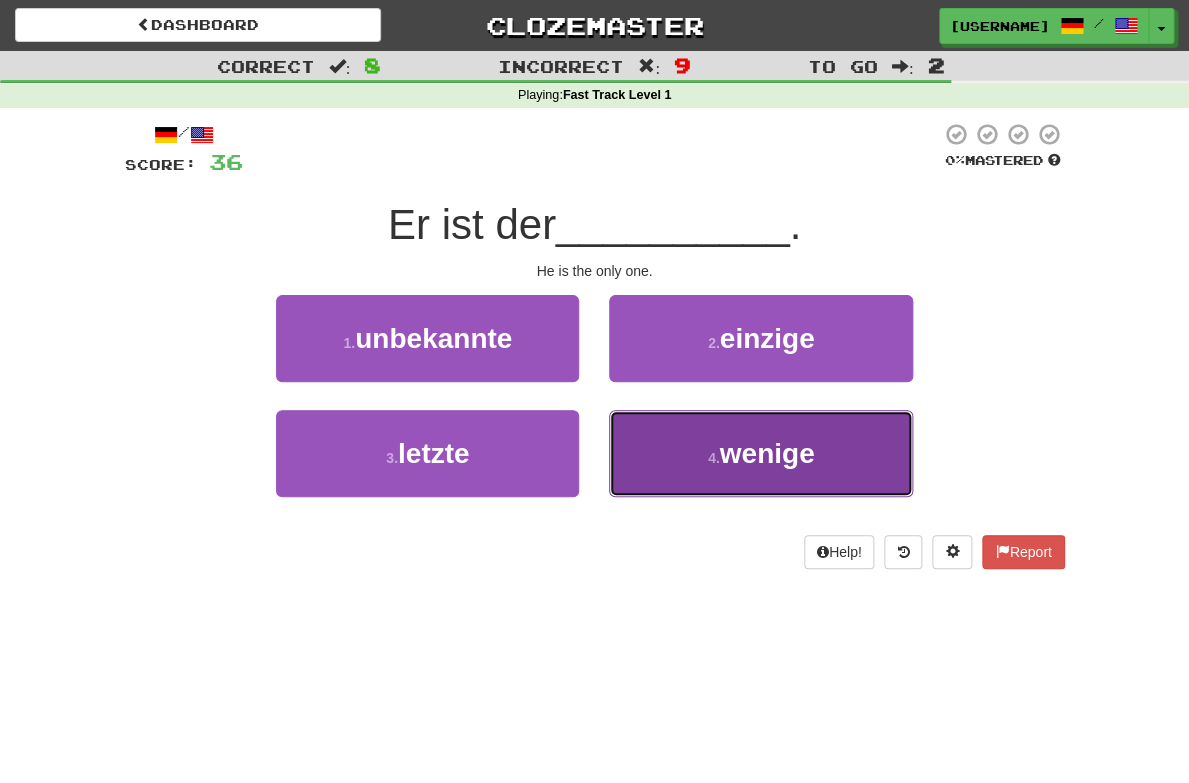 click on "[NUMBER] .  wenige" at bounding box center [760, 453] 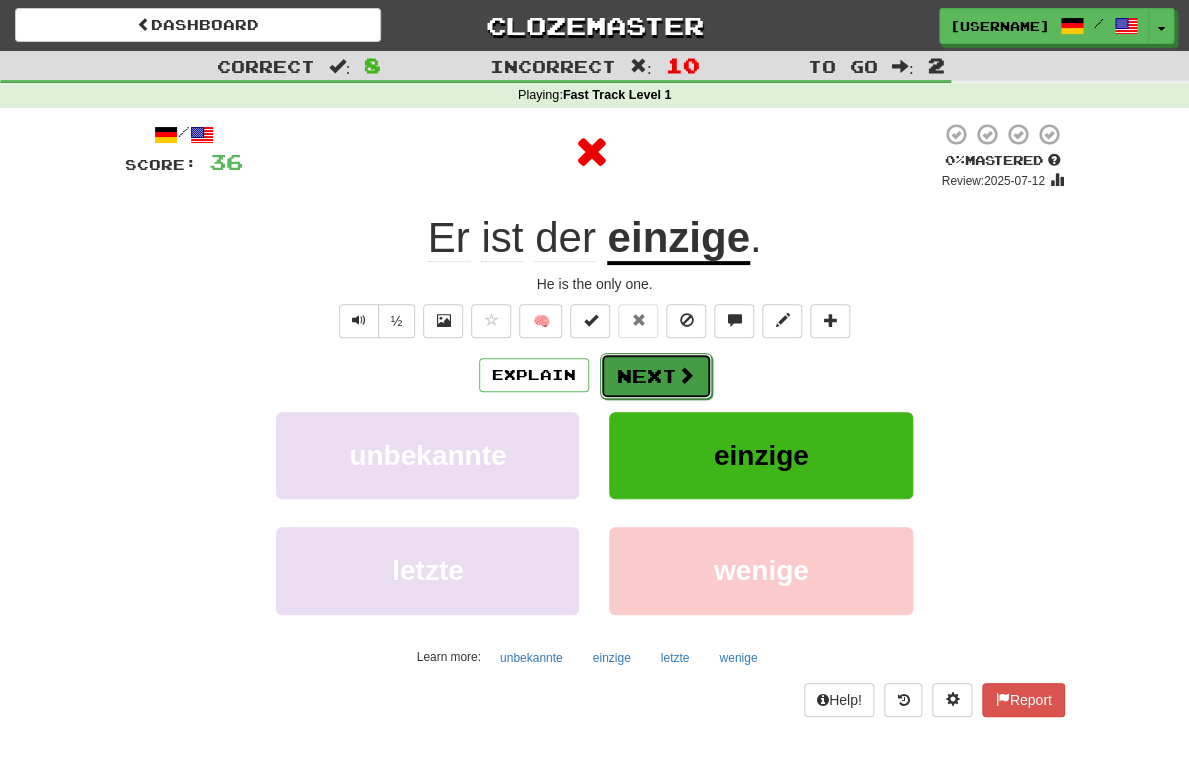 click on "Next" at bounding box center [656, 376] 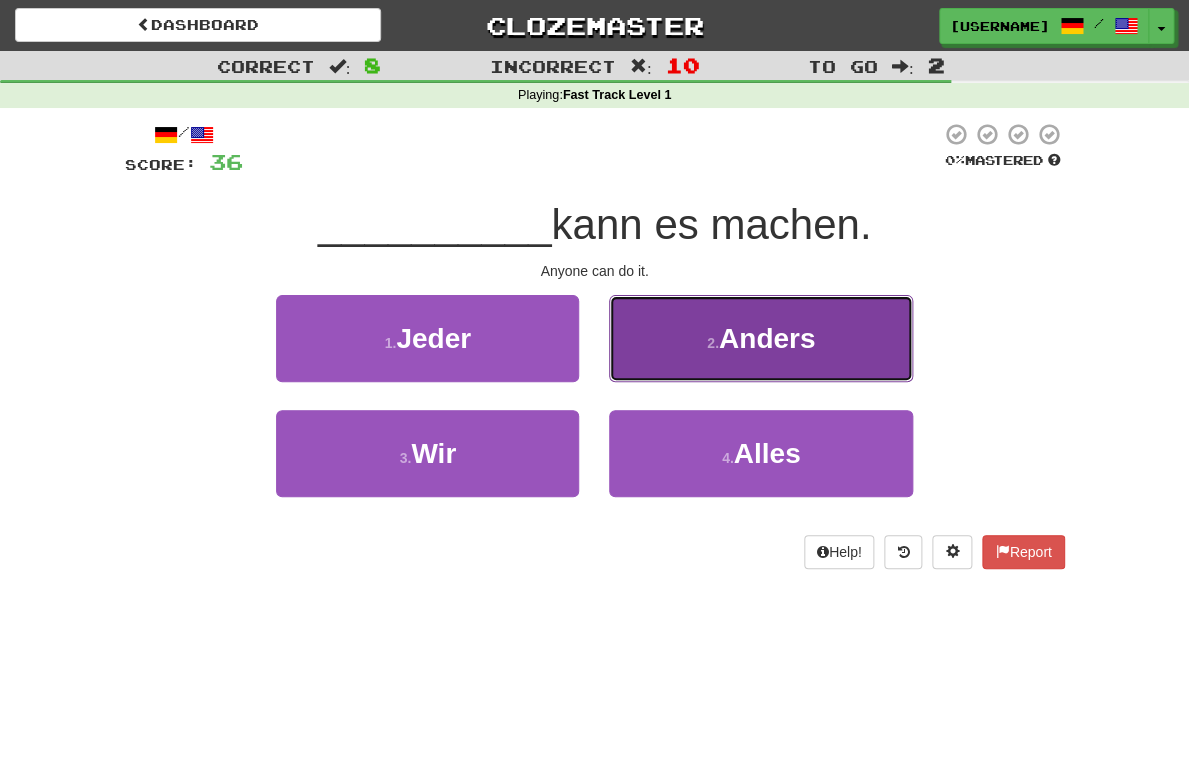 click on "[NUMBER] .  Anders" at bounding box center [760, 338] 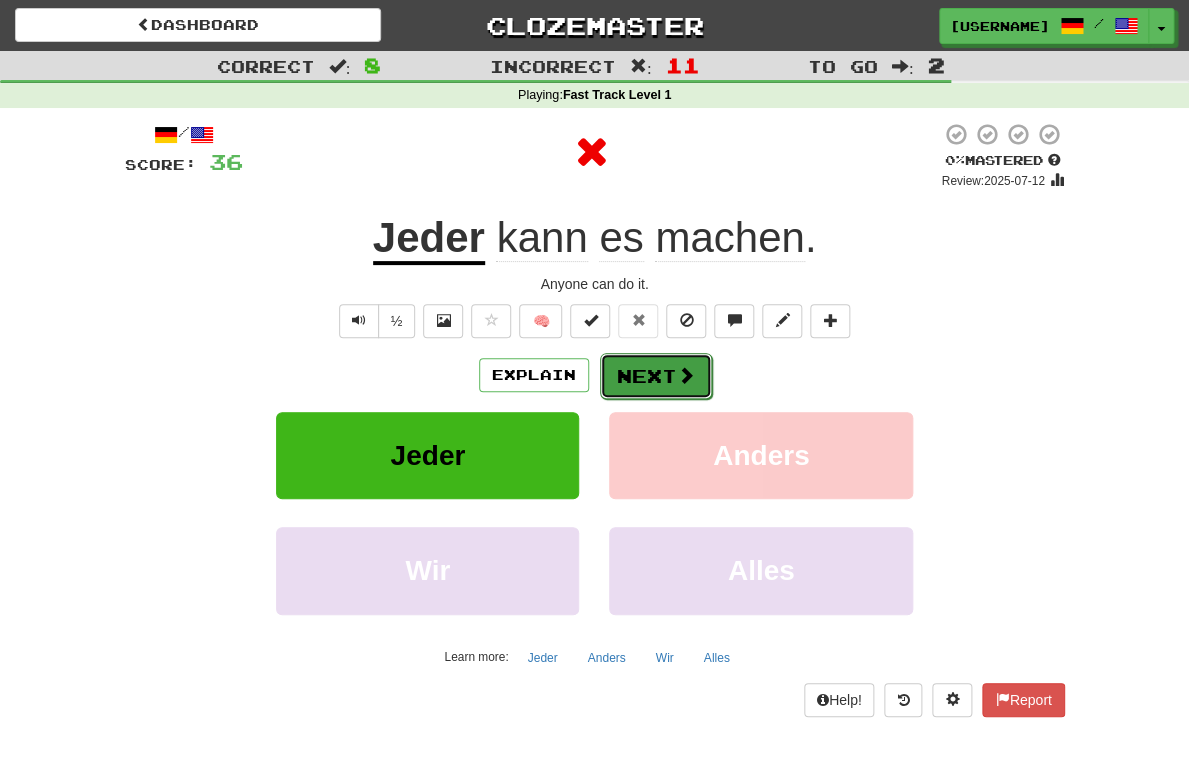 click on "Next" at bounding box center [656, 376] 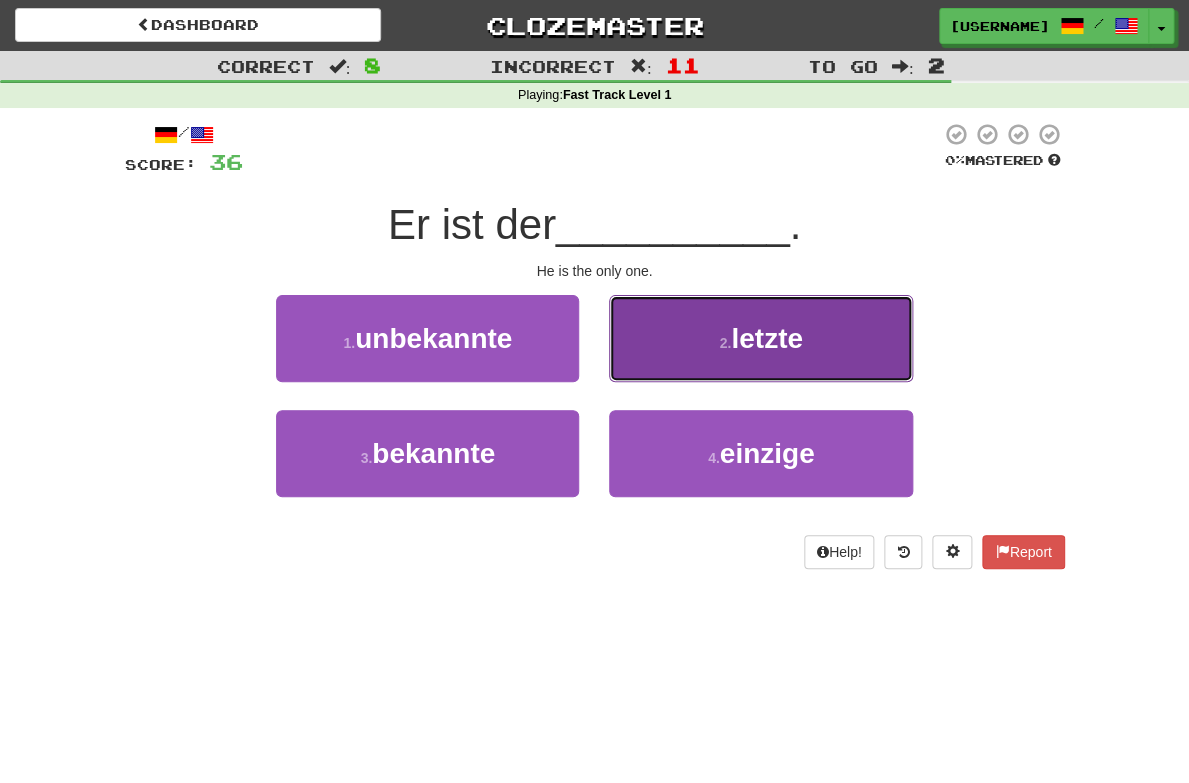 click on "2 .  letzte" at bounding box center (760, 338) 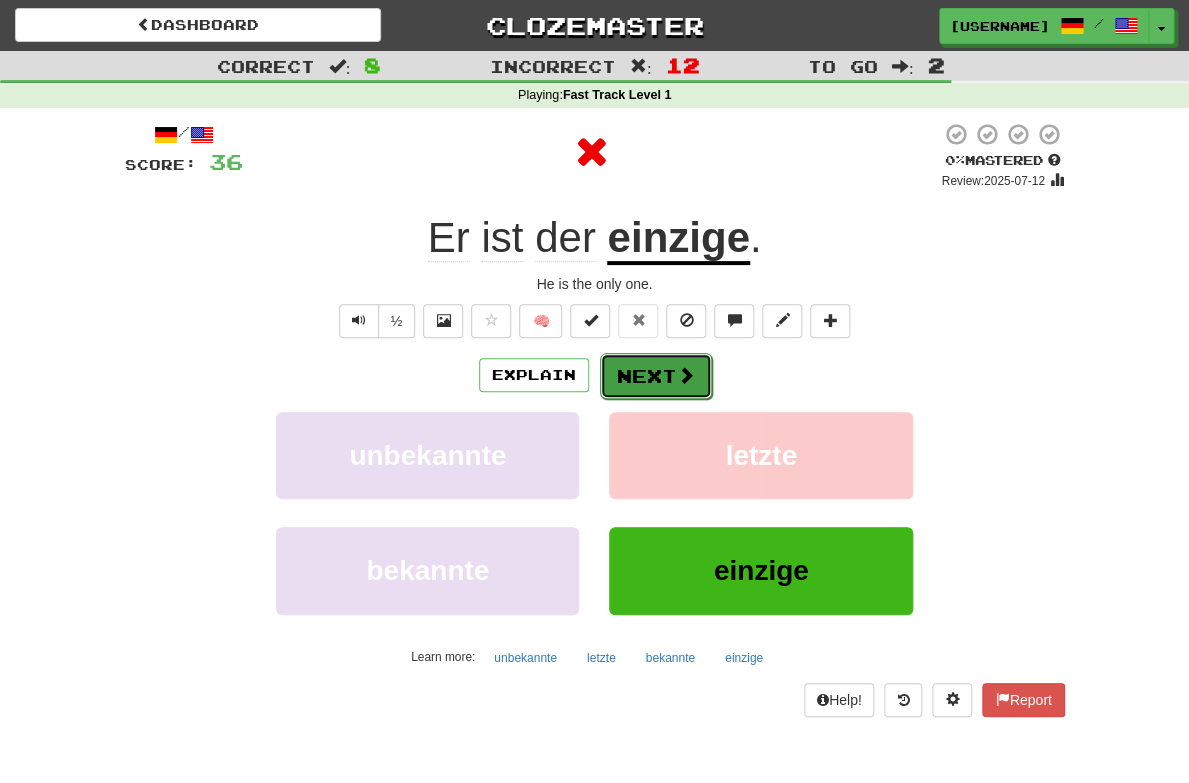 click on "Next" at bounding box center (656, 376) 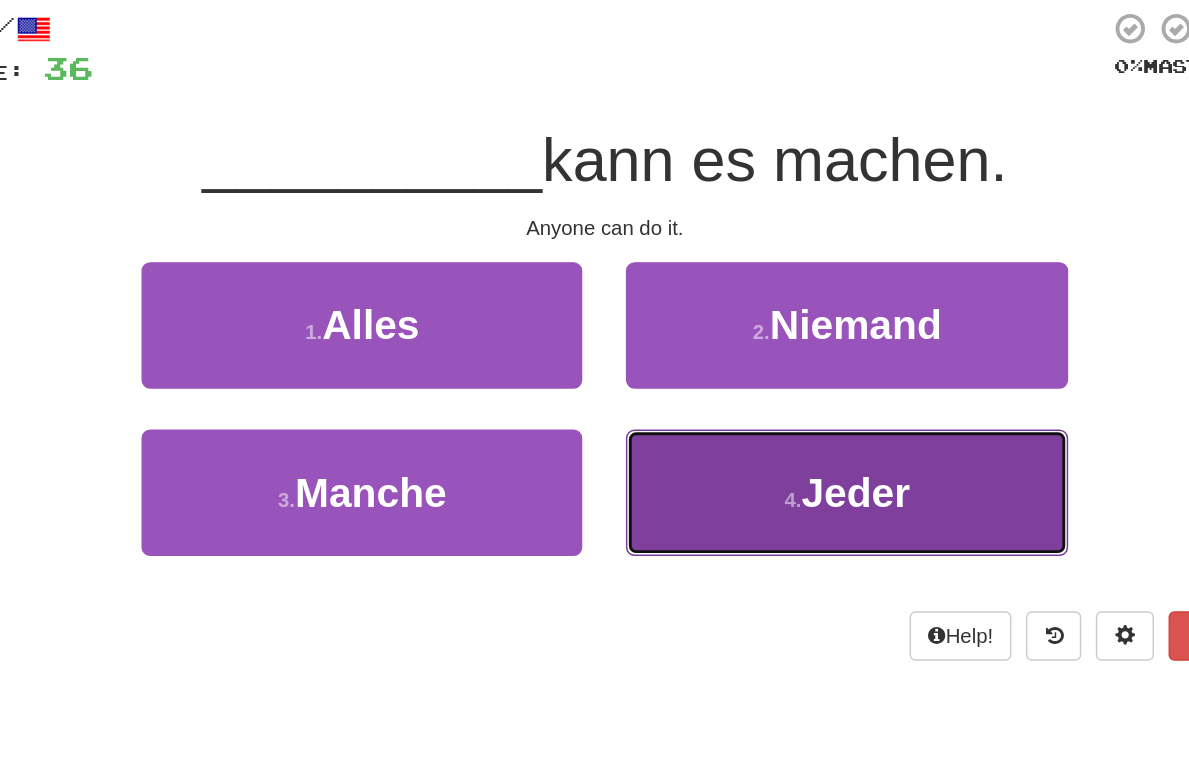 click on "[NUMBER] .  Jeder" at bounding box center [760, 453] 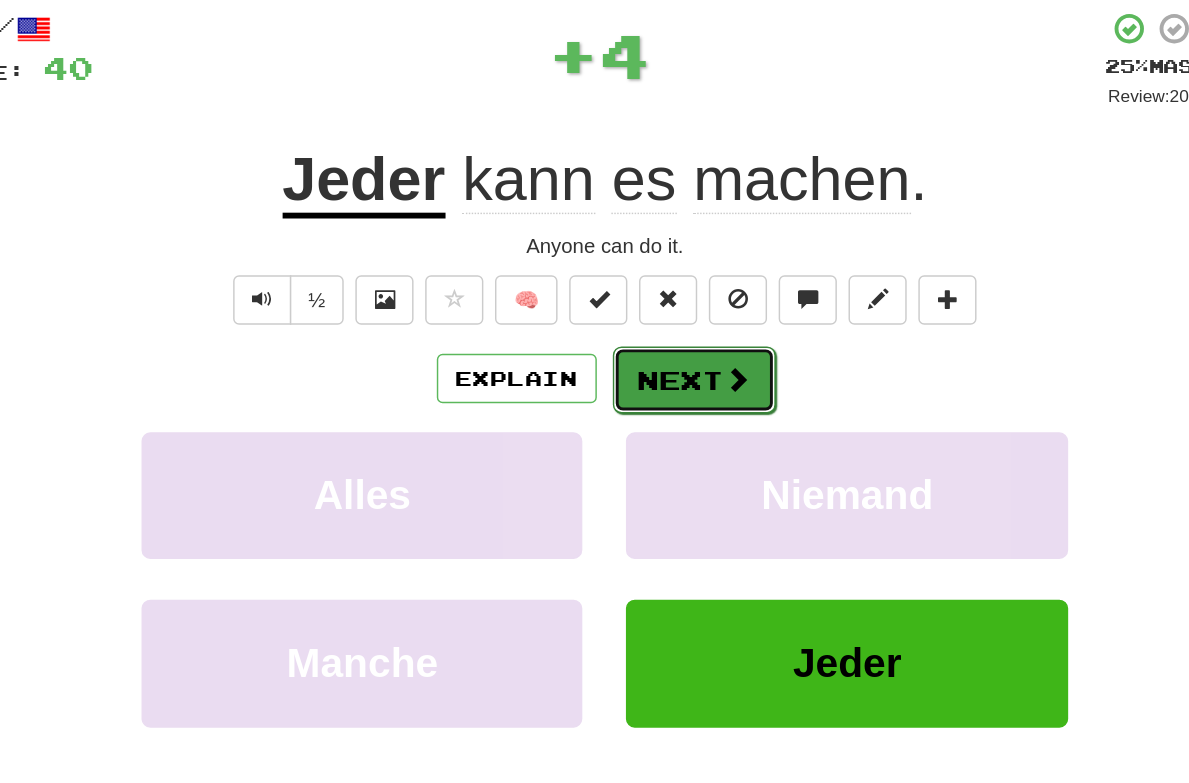 click on "Next" at bounding box center [656, 376] 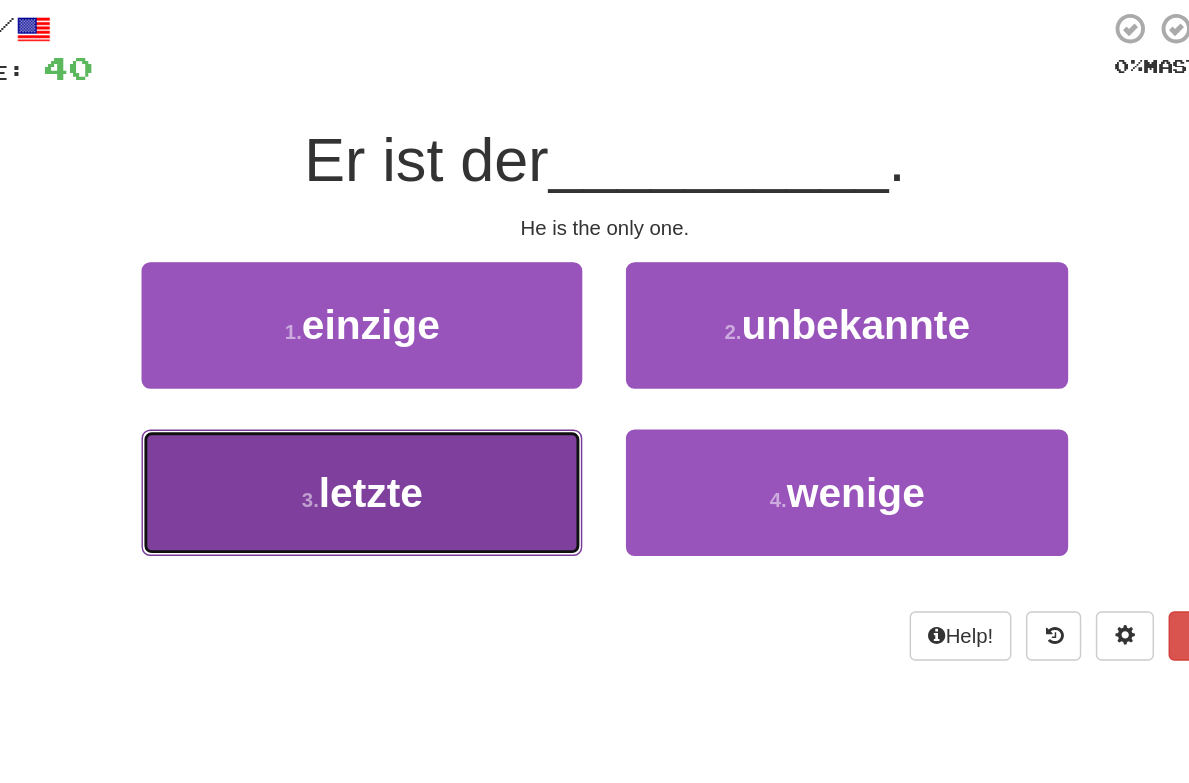 click on "[NUMBER] .  letzte" at bounding box center (427, 453) 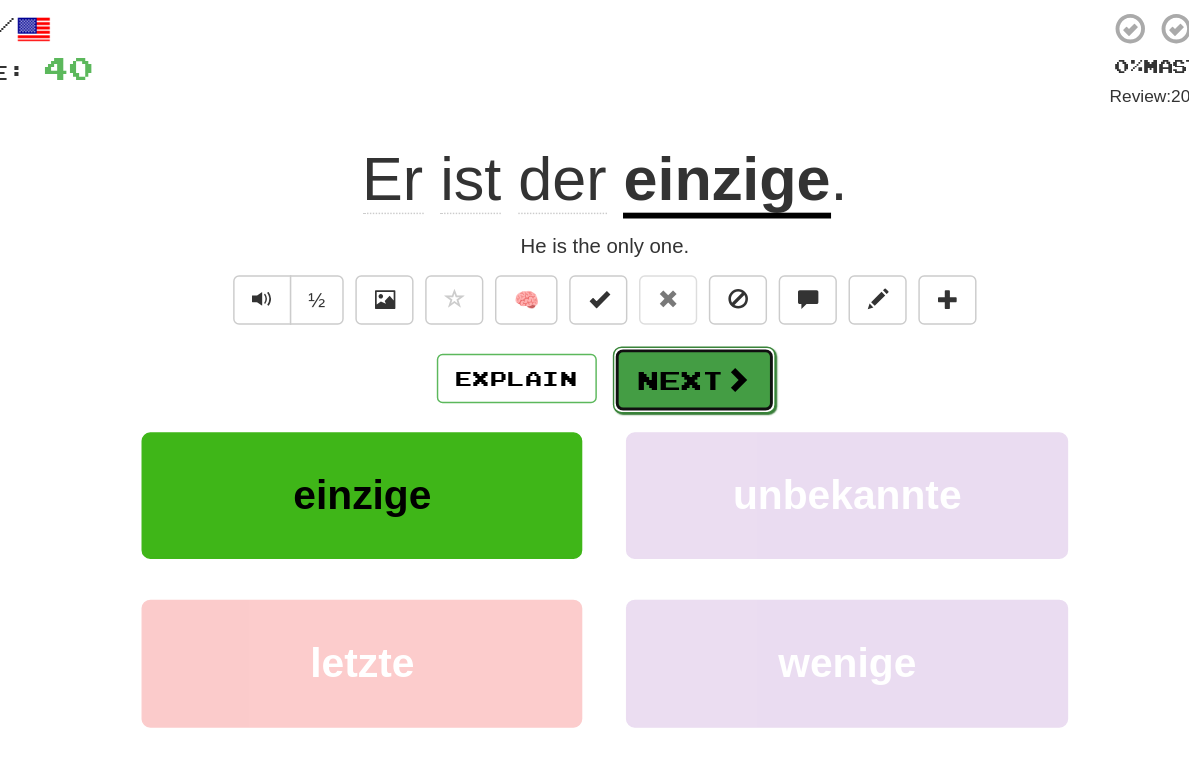 click on "Next" at bounding box center (656, 376) 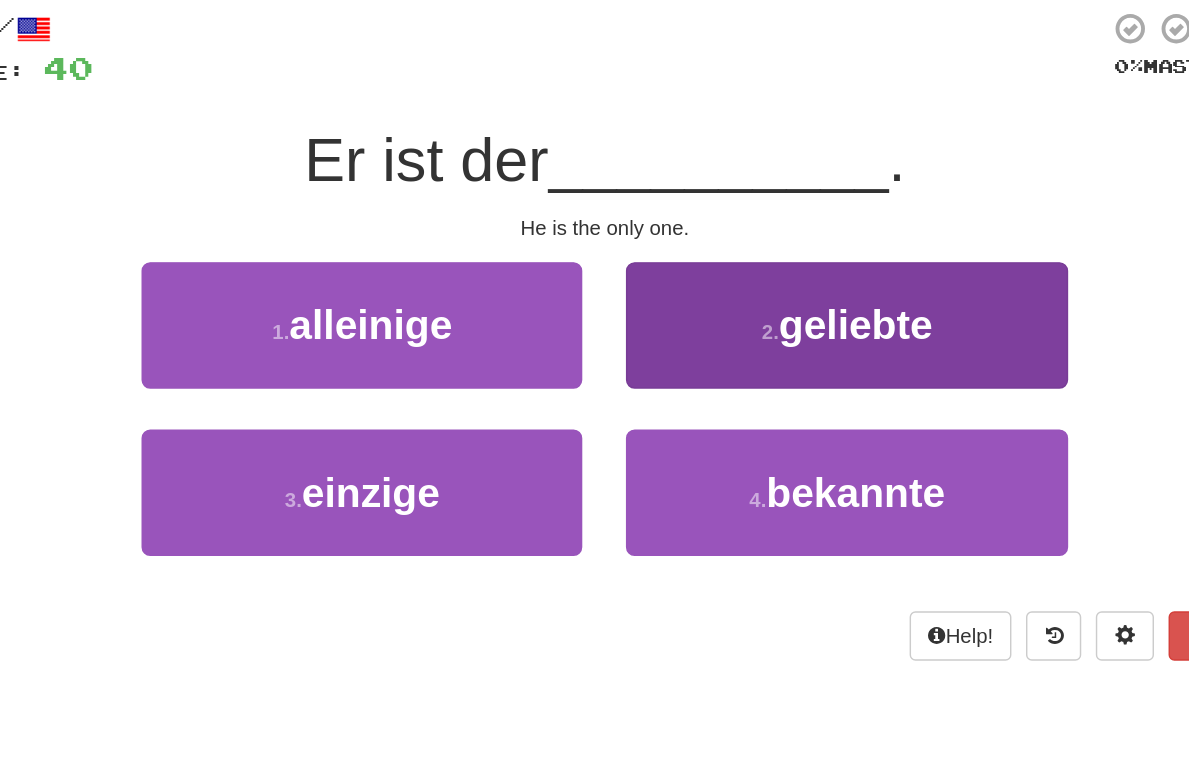 scroll, scrollTop: 5, scrollLeft: 0, axis: vertical 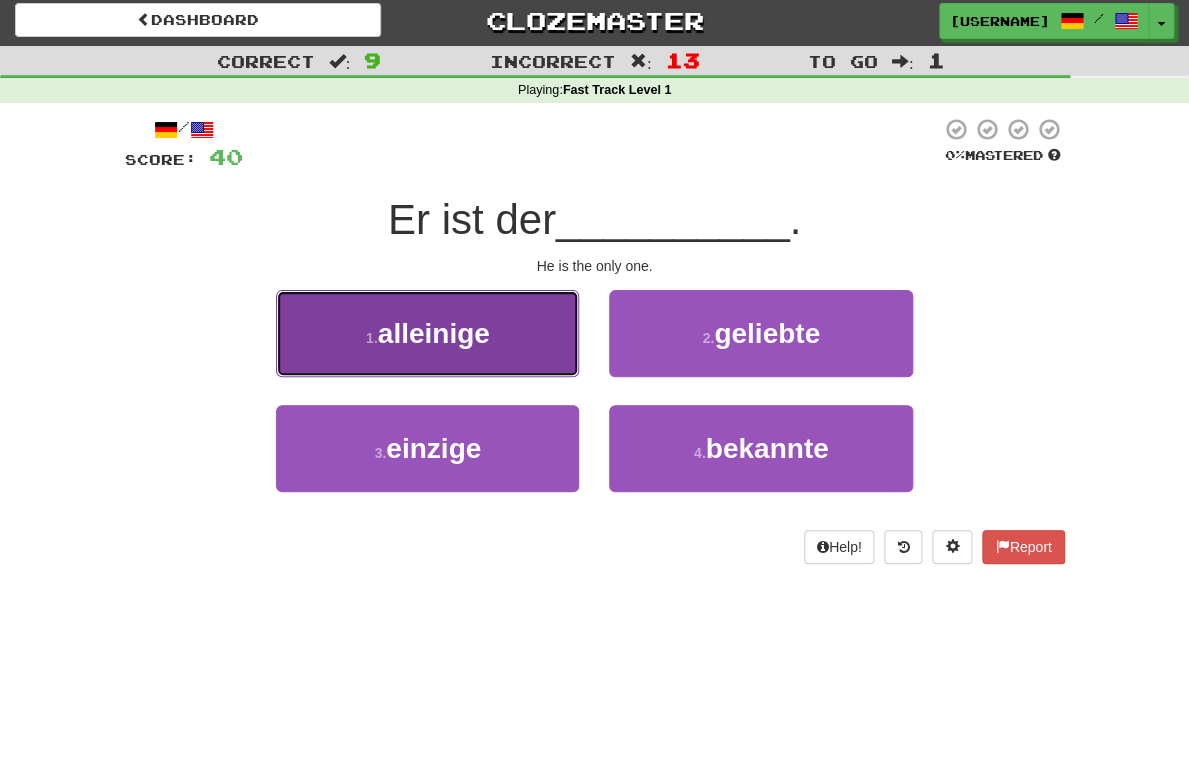 click on "[NUMBER] .  alleinige" at bounding box center (427, 333) 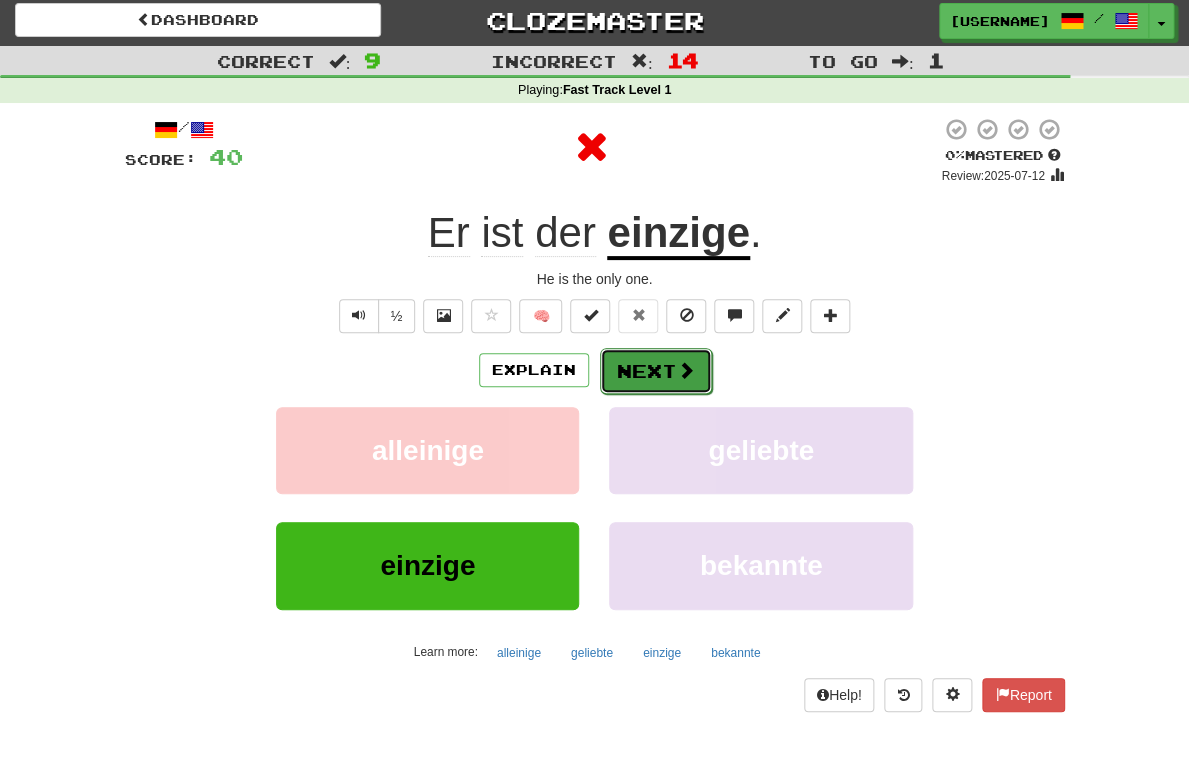 click on "Next" at bounding box center [656, 371] 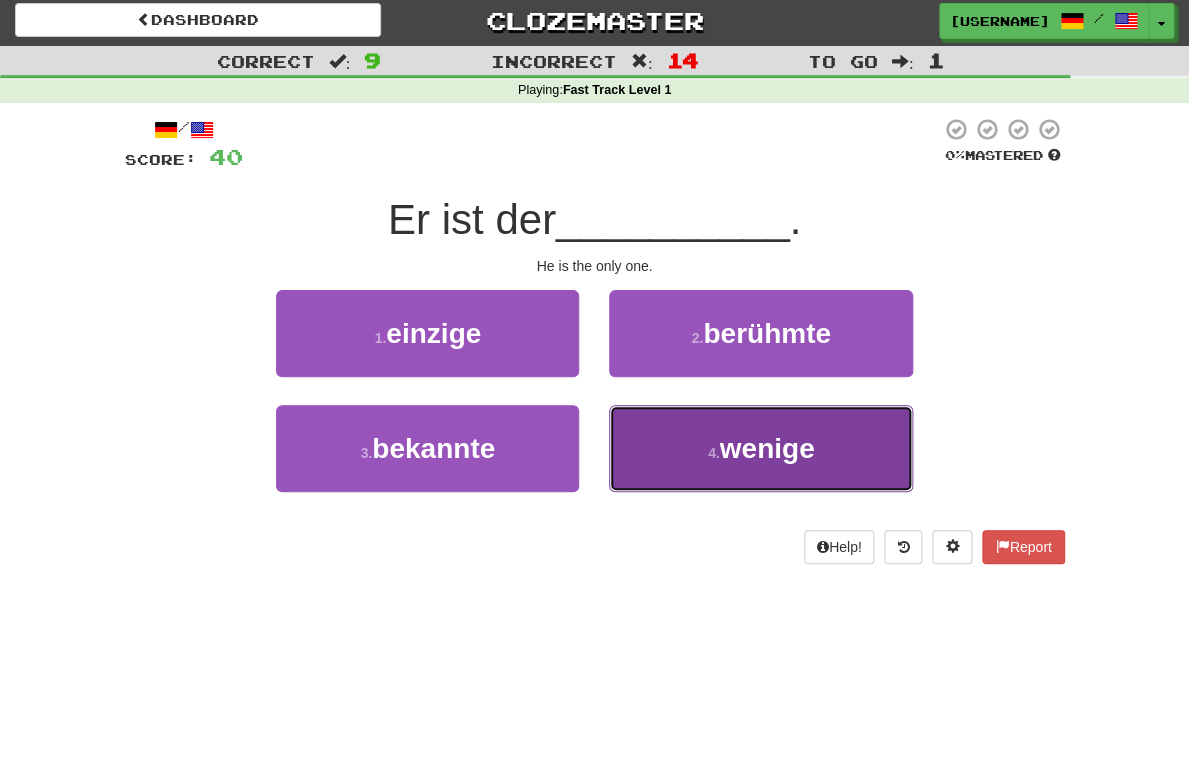 click on "[NUMBER] .  wenige" at bounding box center [760, 448] 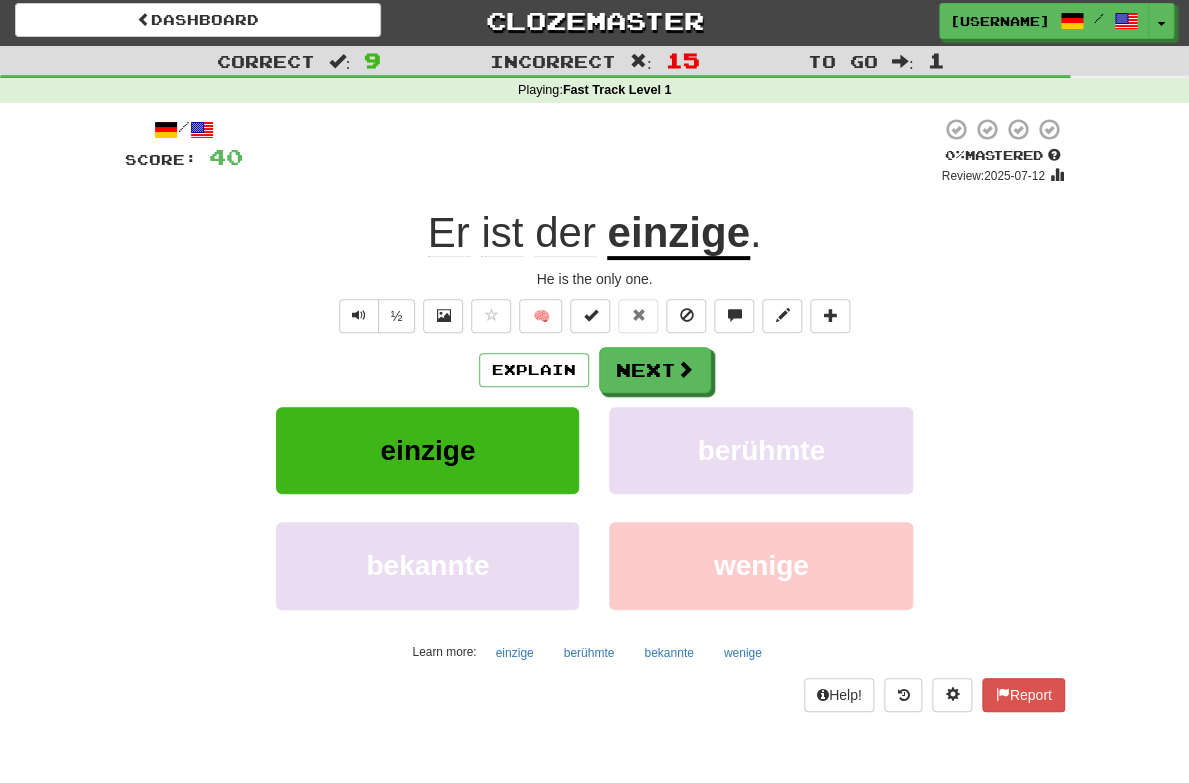 click on "½ 🧠" at bounding box center (595, 316) 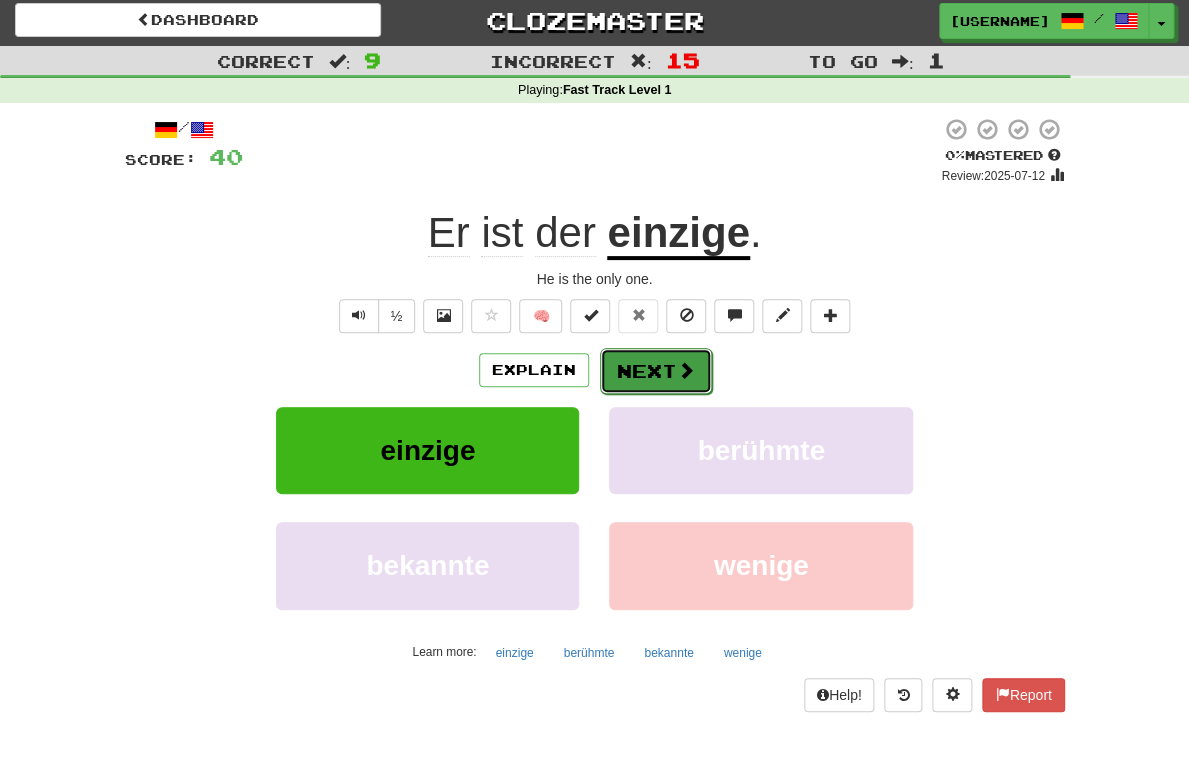 click on "Next" at bounding box center (656, 371) 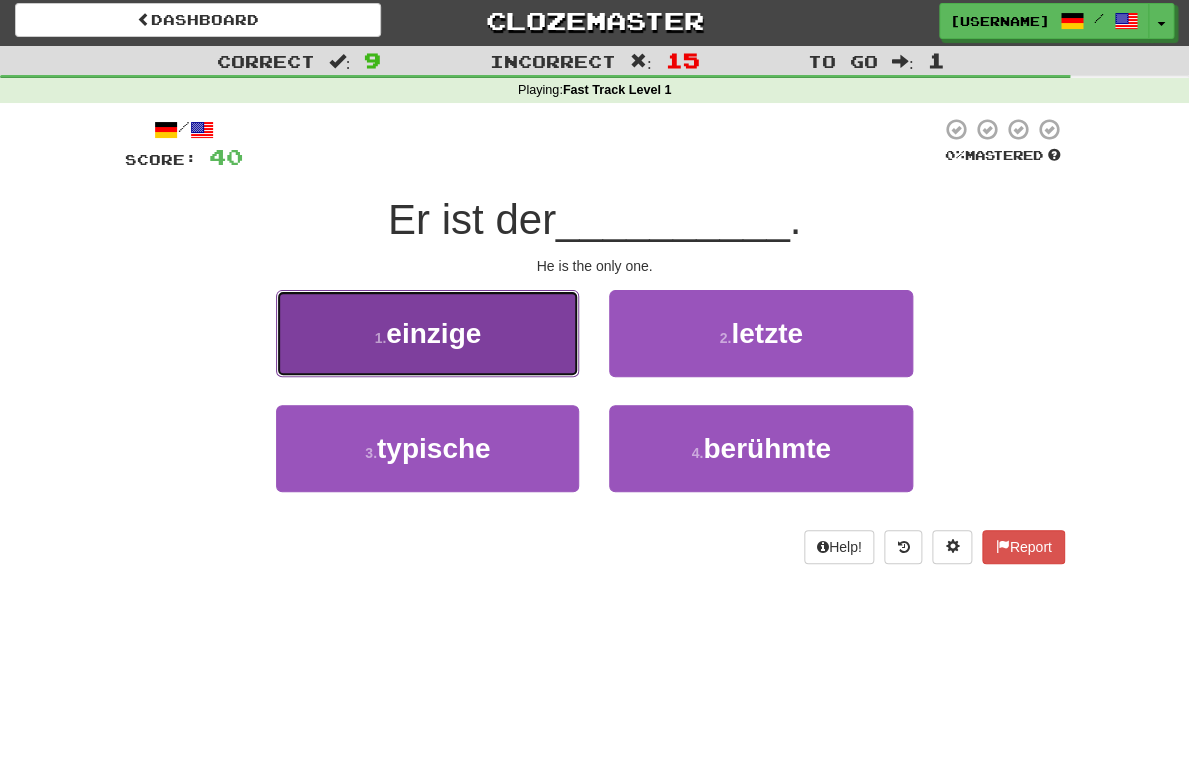 click on "1 .  einzige" at bounding box center (427, 333) 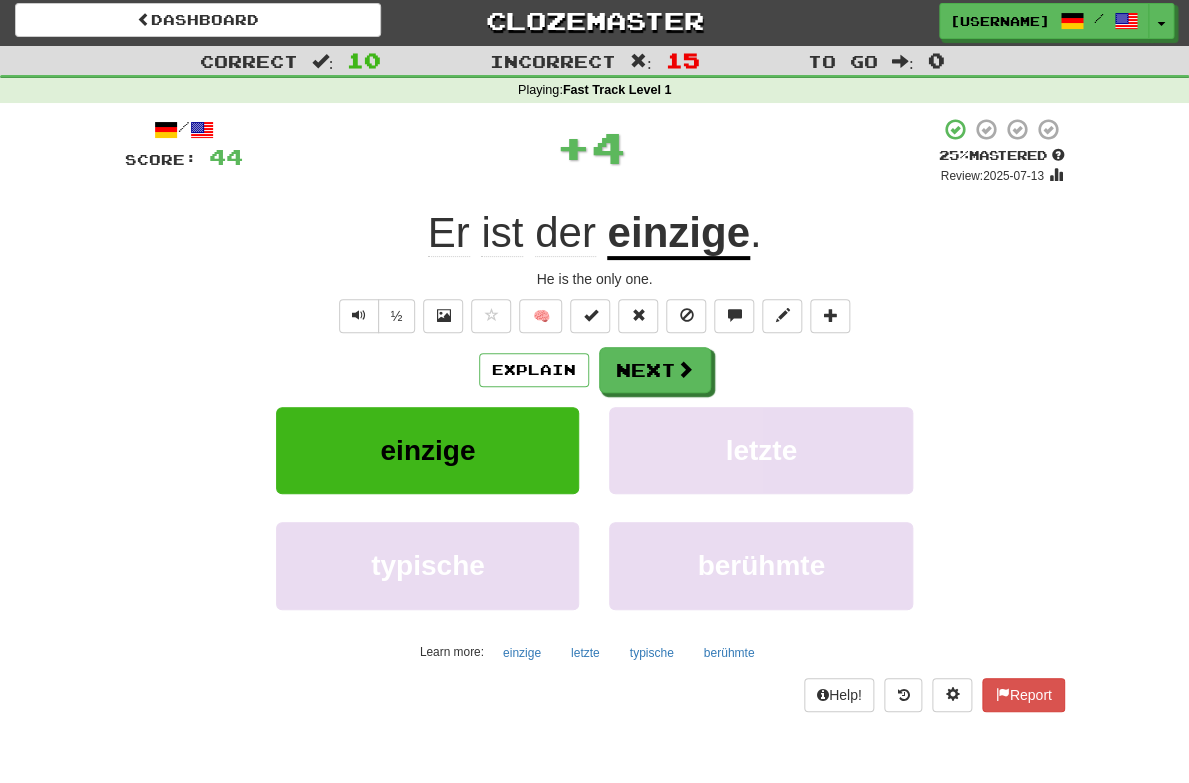 click on "einzige letzte" at bounding box center (595, 464) 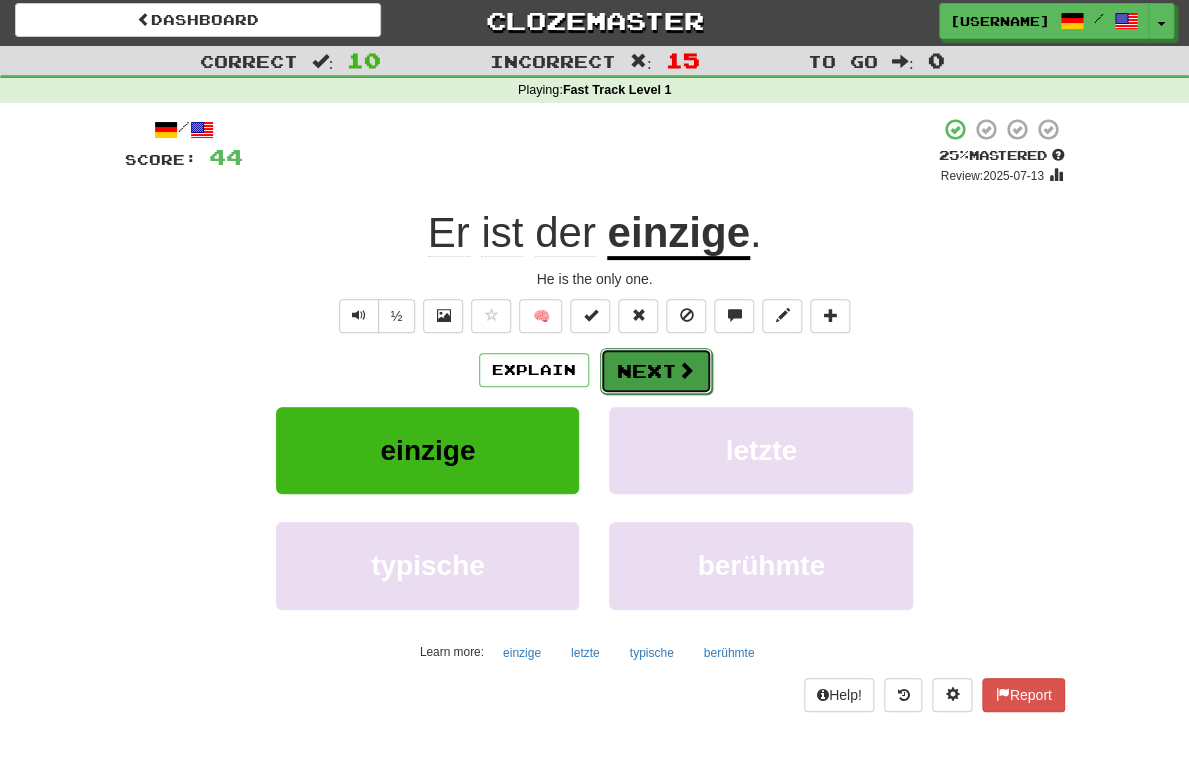 click on "Next" at bounding box center (656, 371) 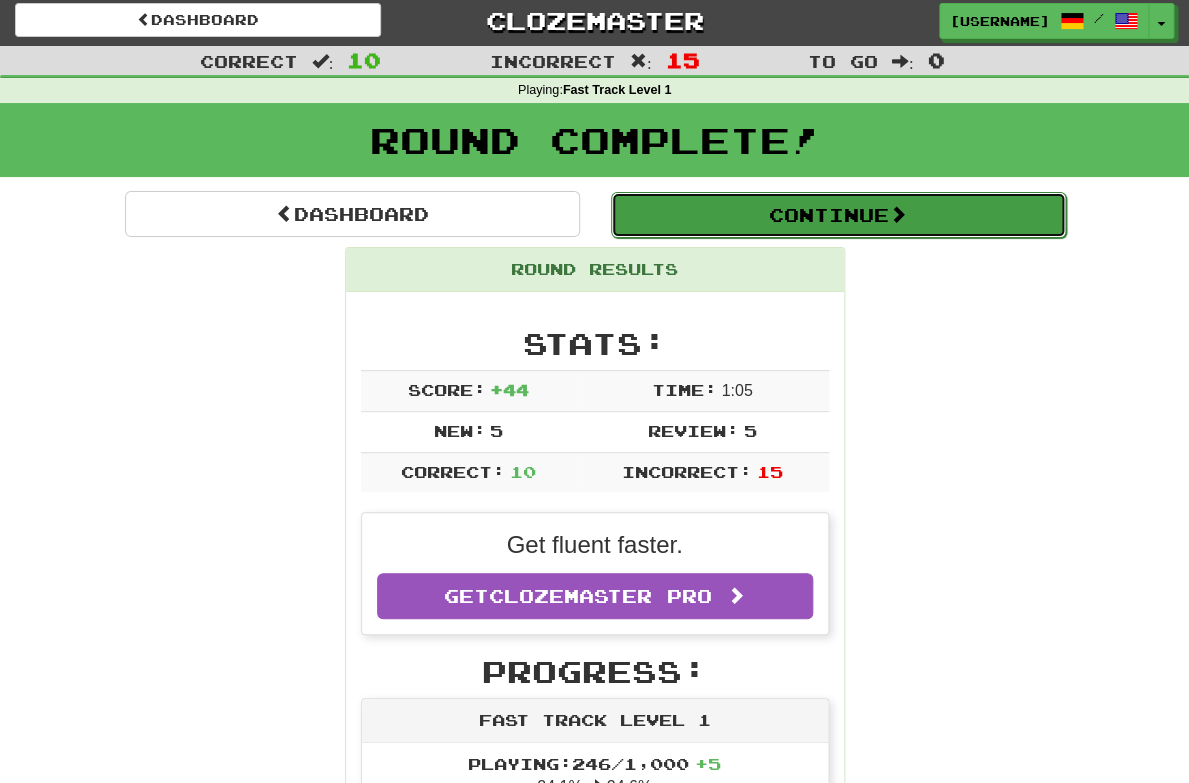 click on "Continue" at bounding box center [838, 215] 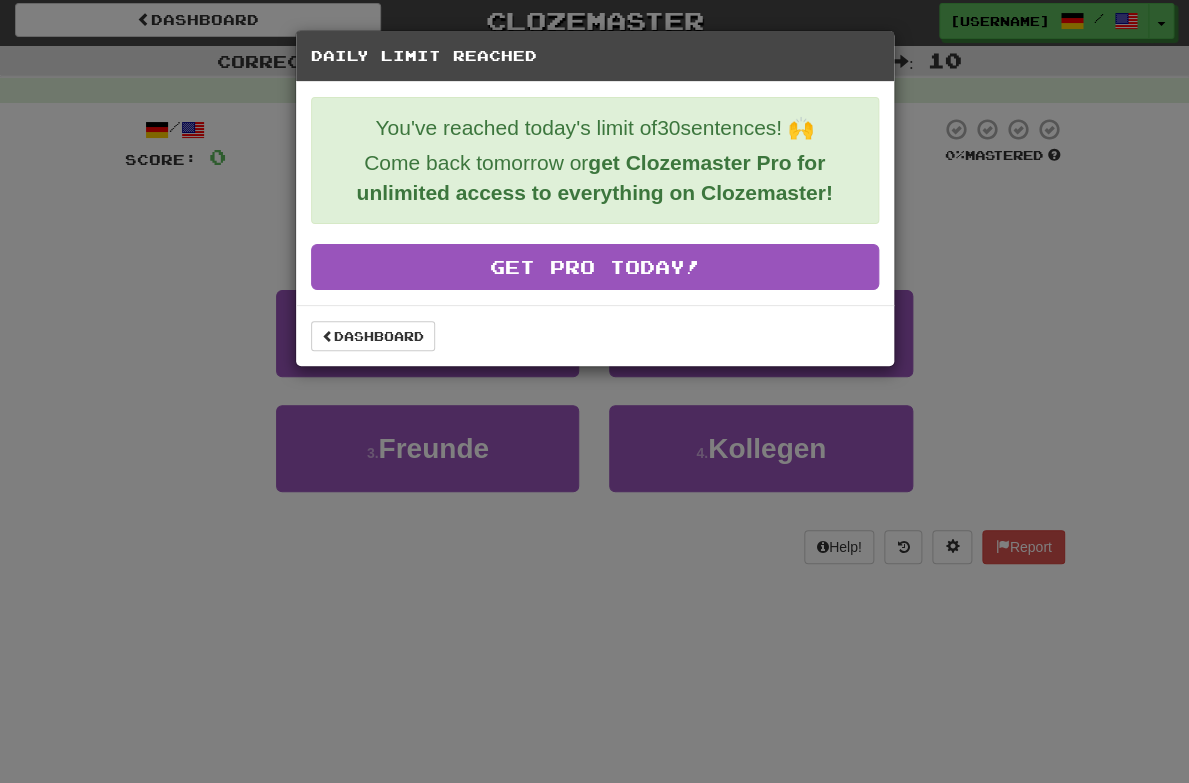 click on "Daily Limit Reached You've reached today's limit of  30  sentences! 🙌  Come back tomorrow or  get Clozemaster Pro for unlimited access to everything on Clozemaster! Get Pro Today! Dashboard" at bounding box center [594, 391] 